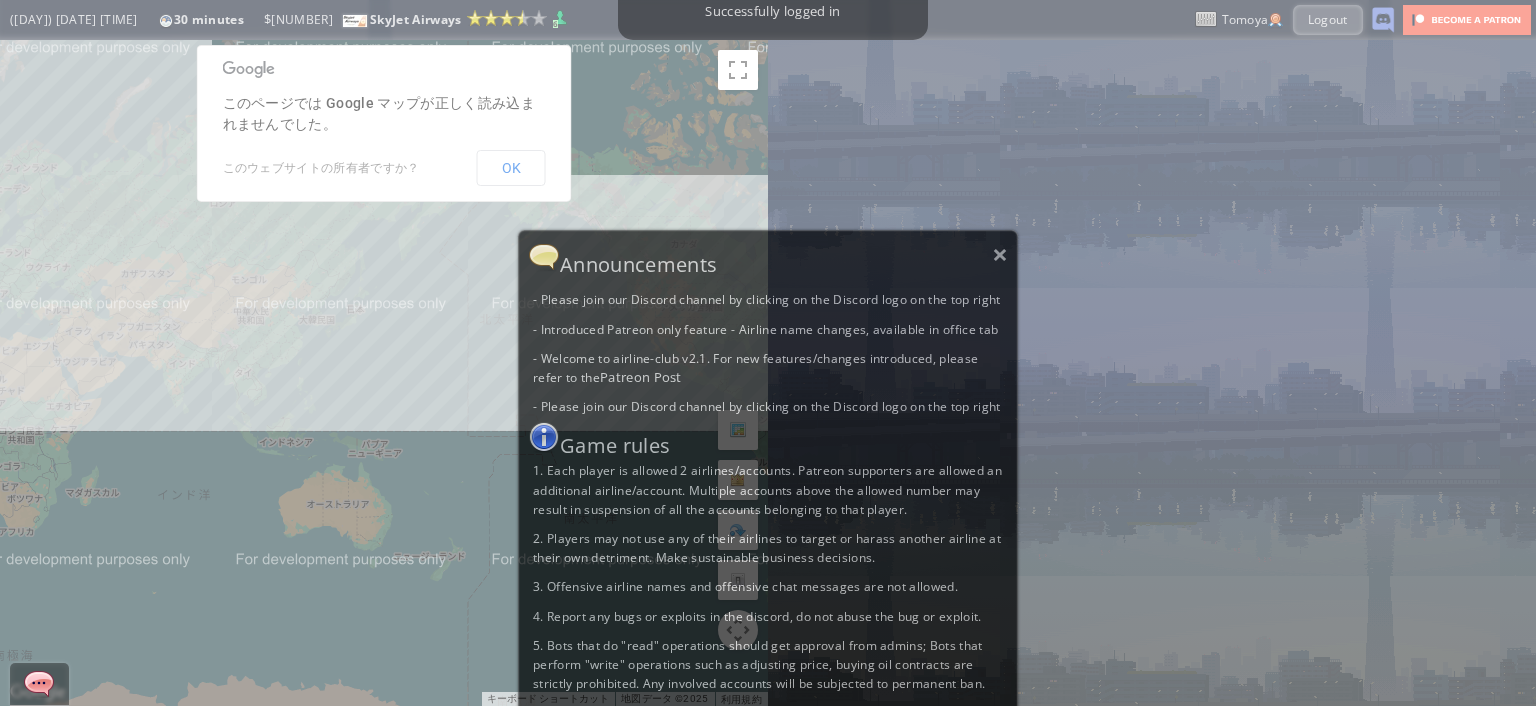 scroll, scrollTop: 0, scrollLeft: 0, axis: both 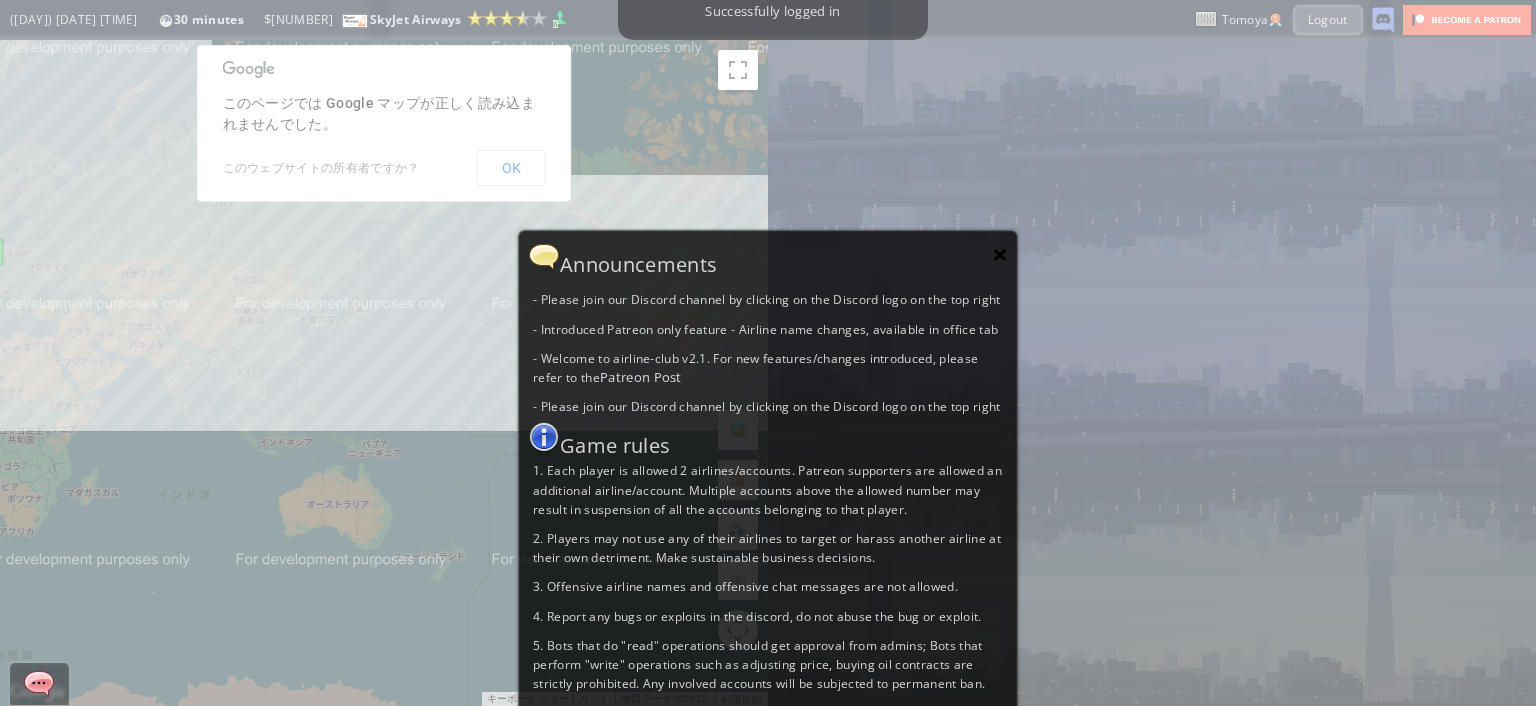 click on "×" at bounding box center (1000, 254) 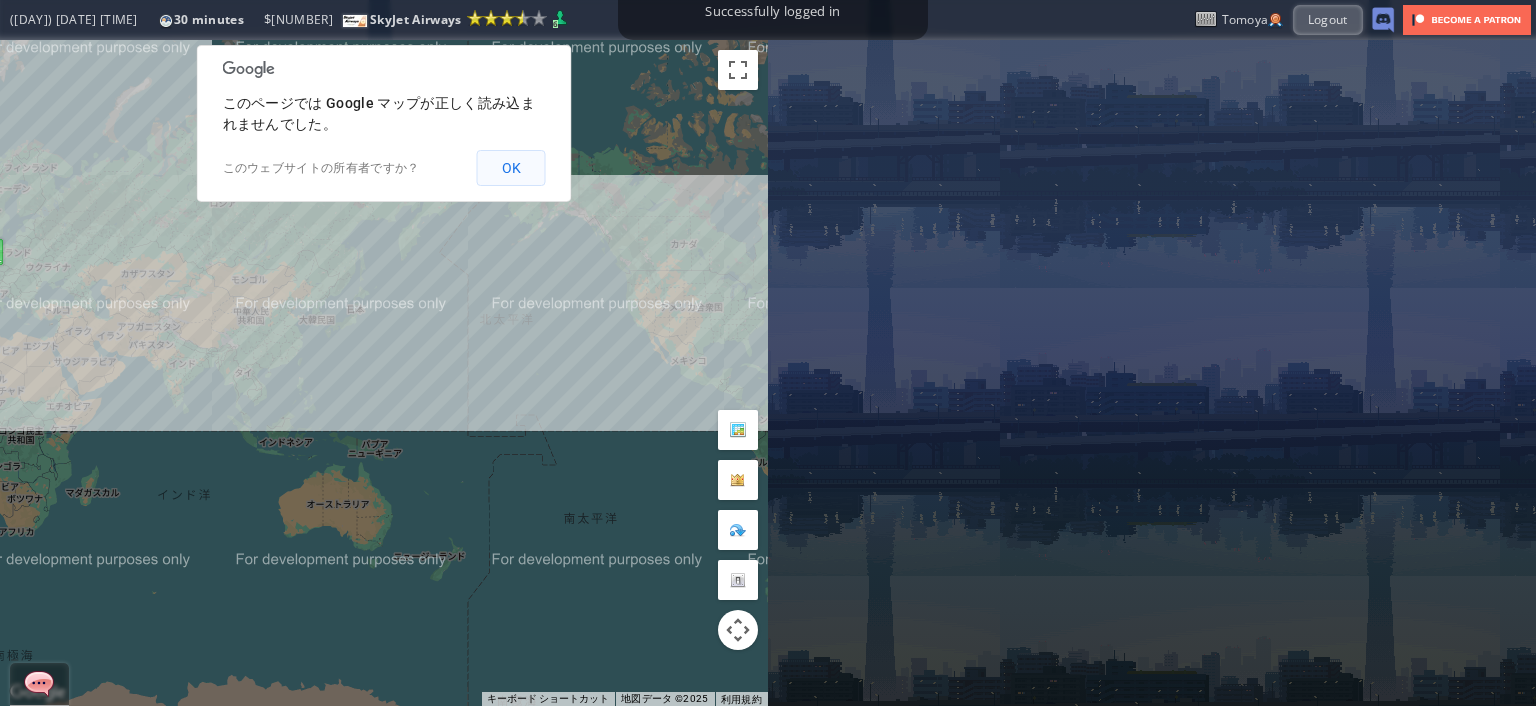 click on "OK" at bounding box center (511, 168) 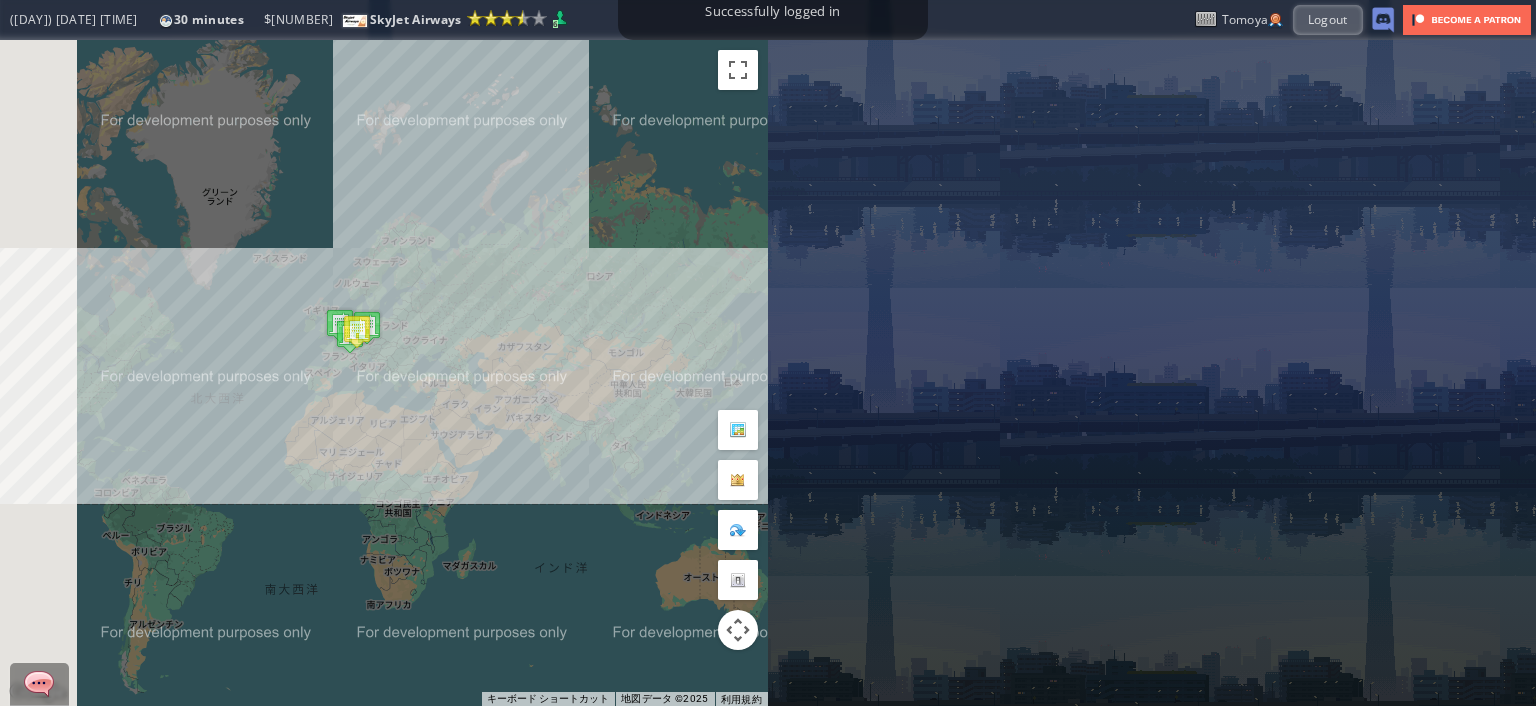 drag, startPoint x: 355, startPoint y: 309, endPoint x: 688, endPoint y: 376, distance: 339.67337 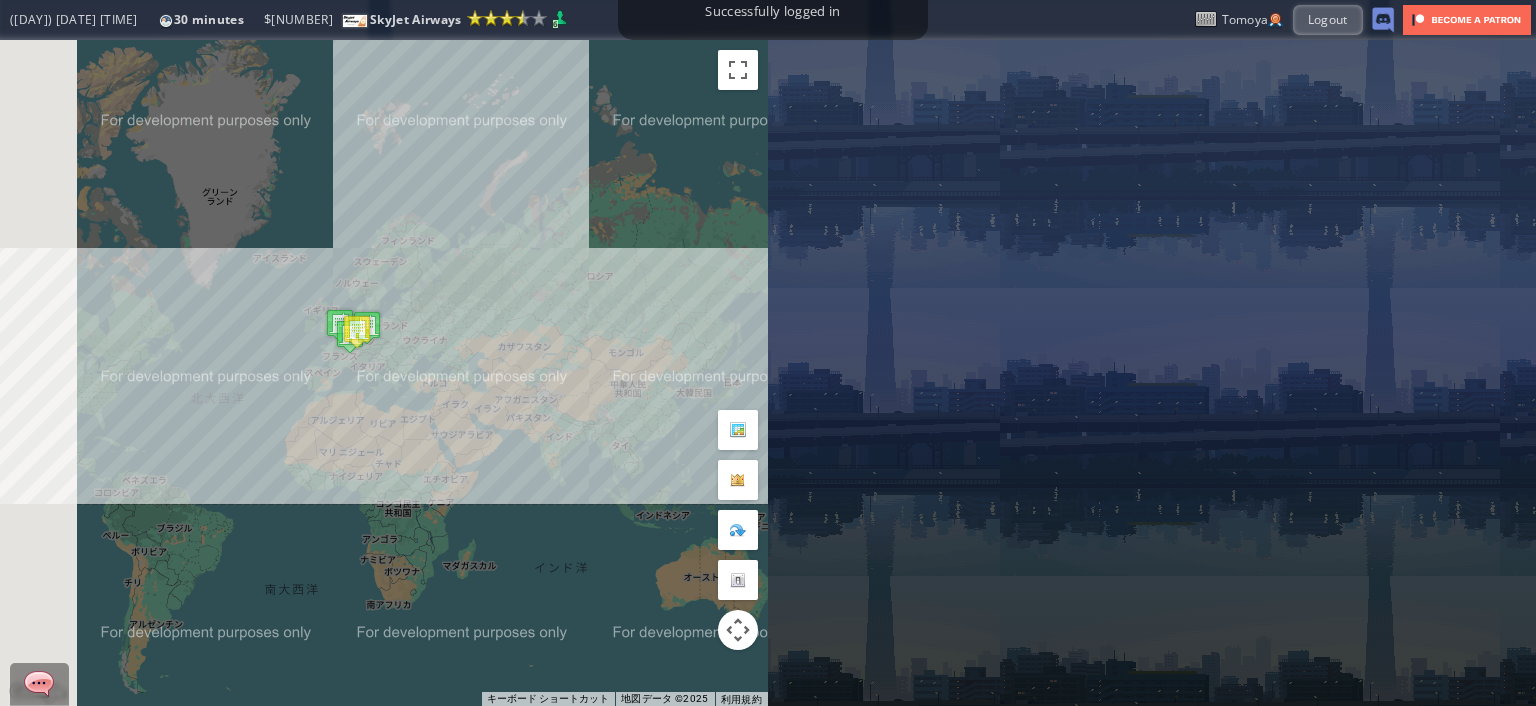 click on "矢印キーを押すと移動します。" at bounding box center [384, 373] 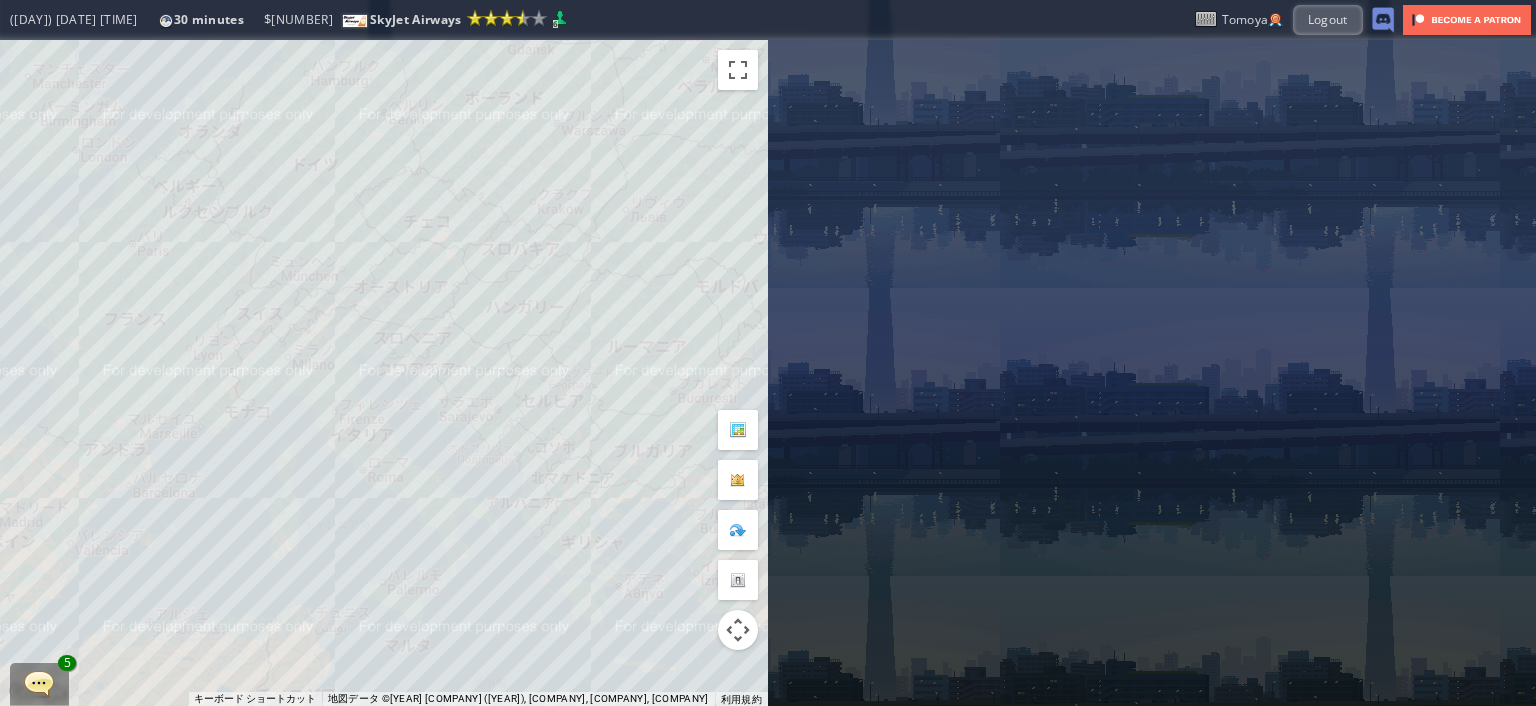 drag, startPoint x: 431, startPoint y: 376, endPoint x: 407, endPoint y: 380, distance: 24.33105 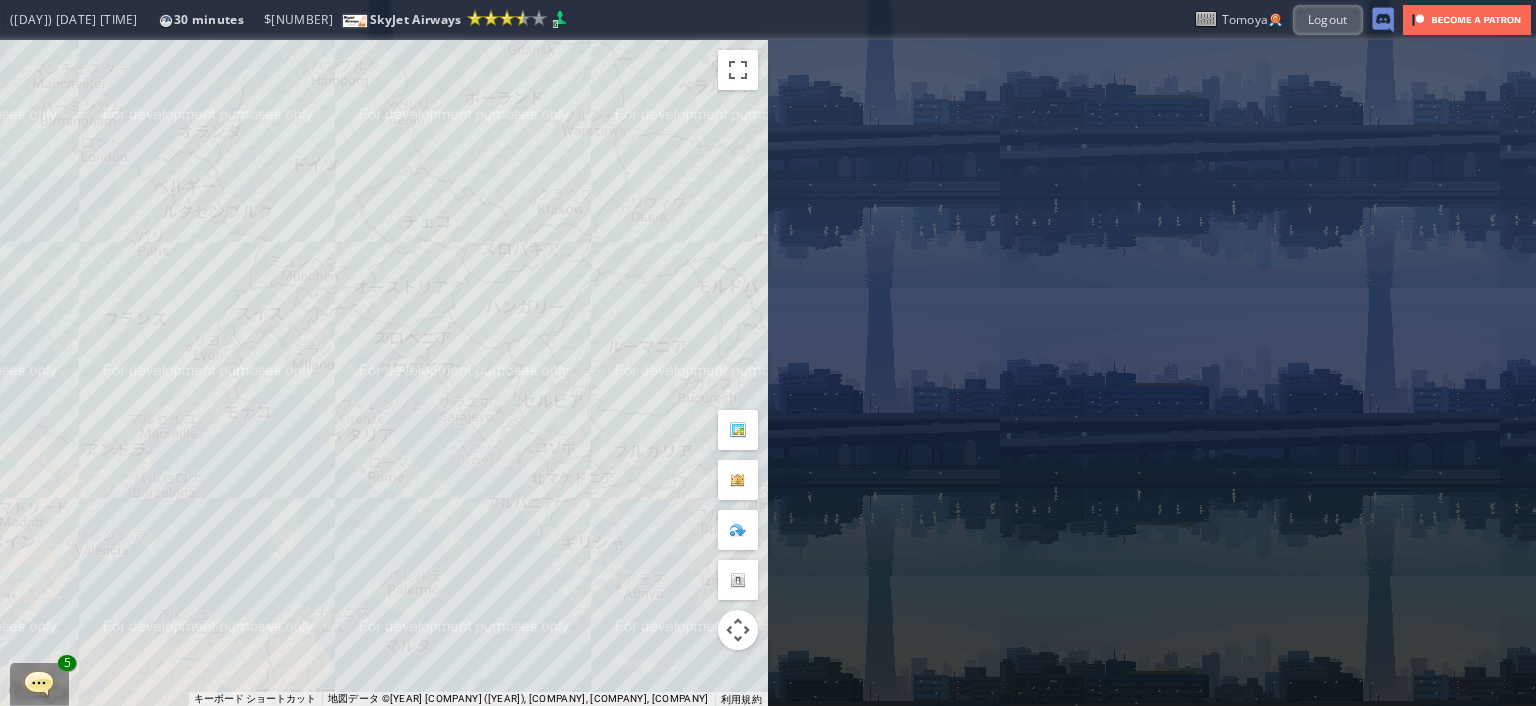 click on "矢印キーを押すと移動します。" at bounding box center [384, 373] 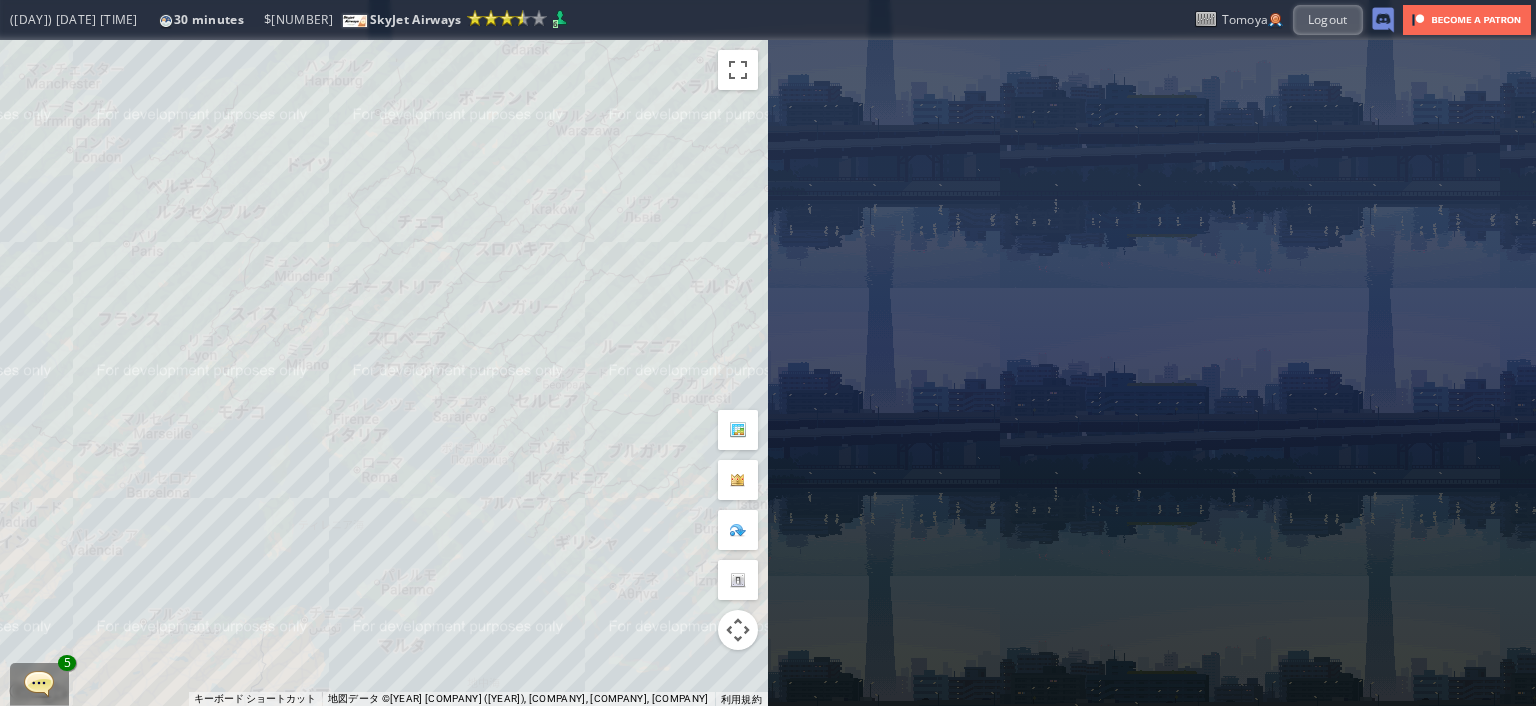 click on "矢印キーを押すと移動します。" at bounding box center (384, 373) 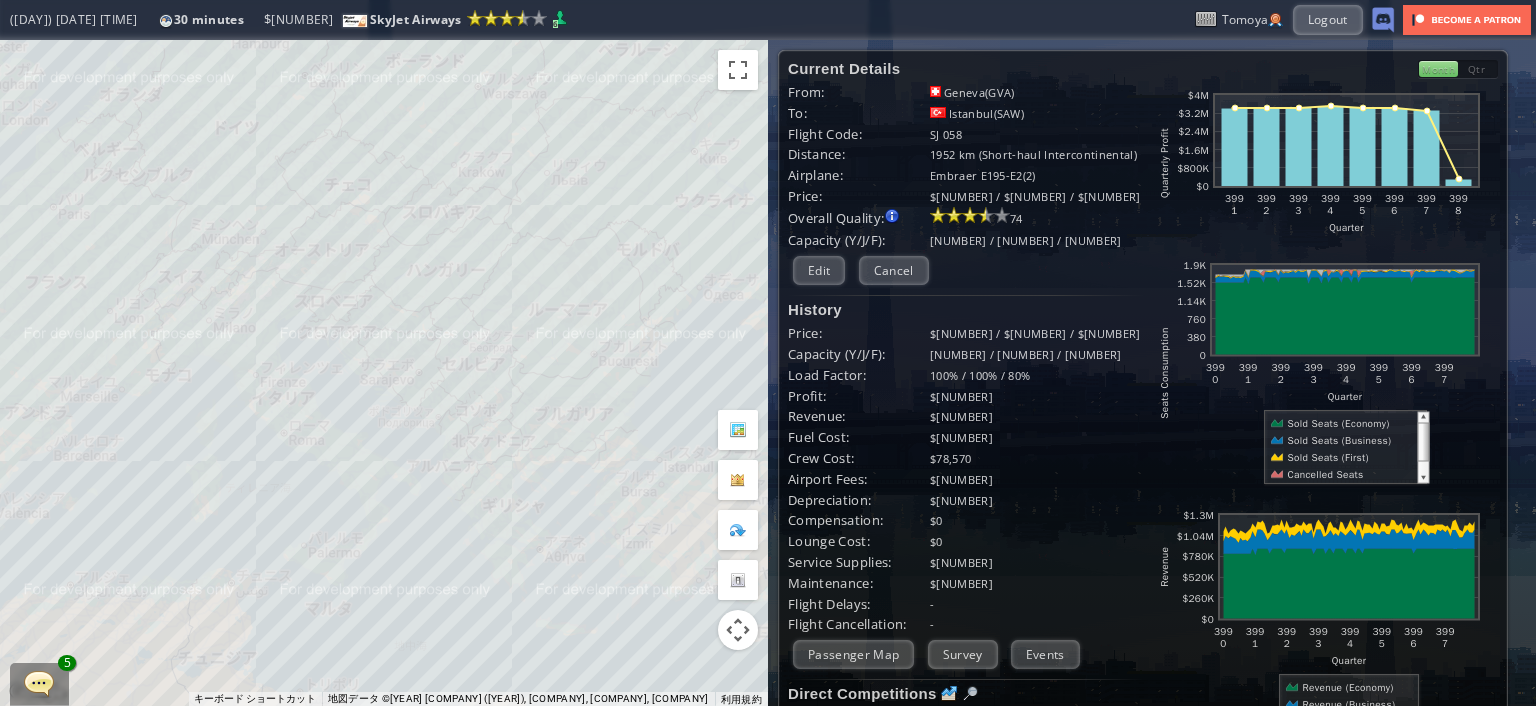 drag, startPoint x: 398, startPoint y: 458, endPoint x: 334, endPoint y: 424, distance: 72.47068 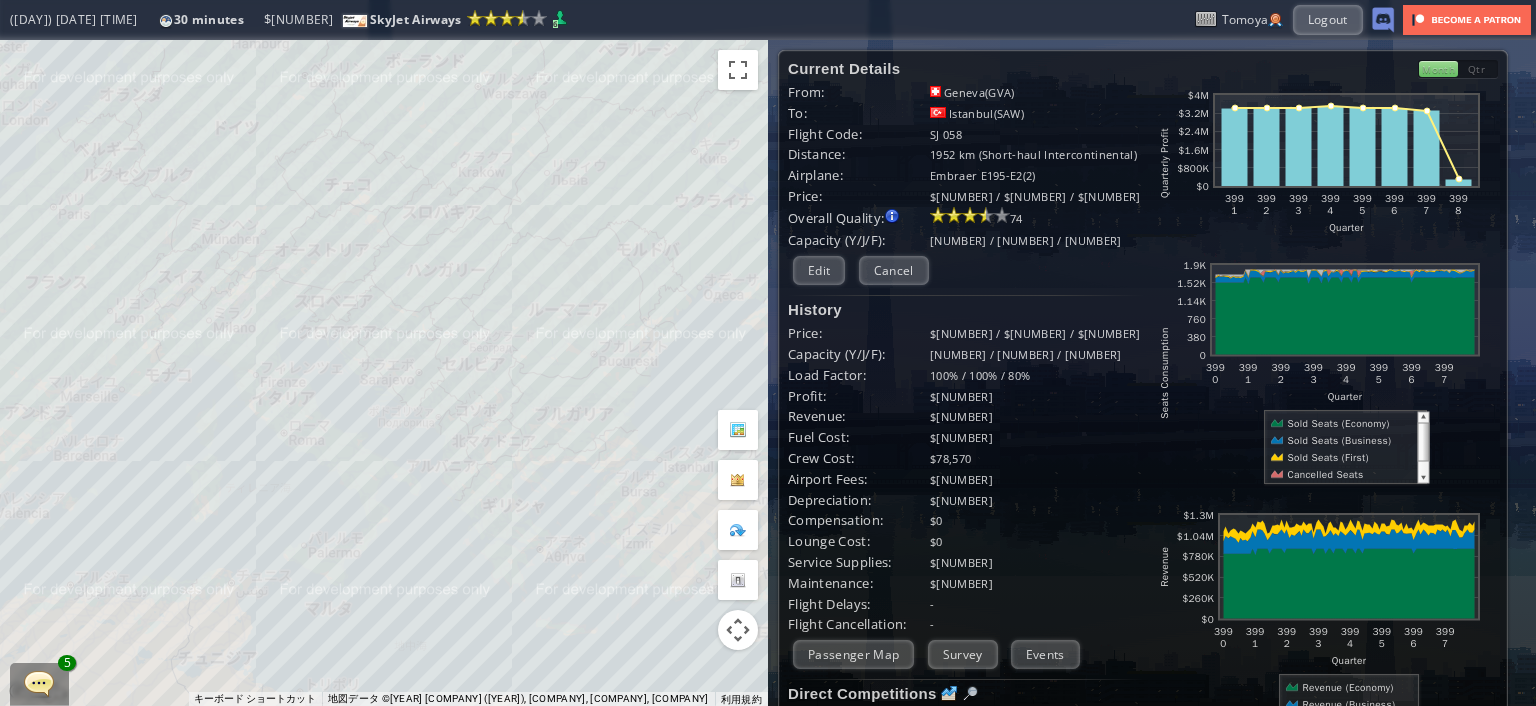 click on "矢印キーを押すと移動します。" at bounding box center [384, 373] 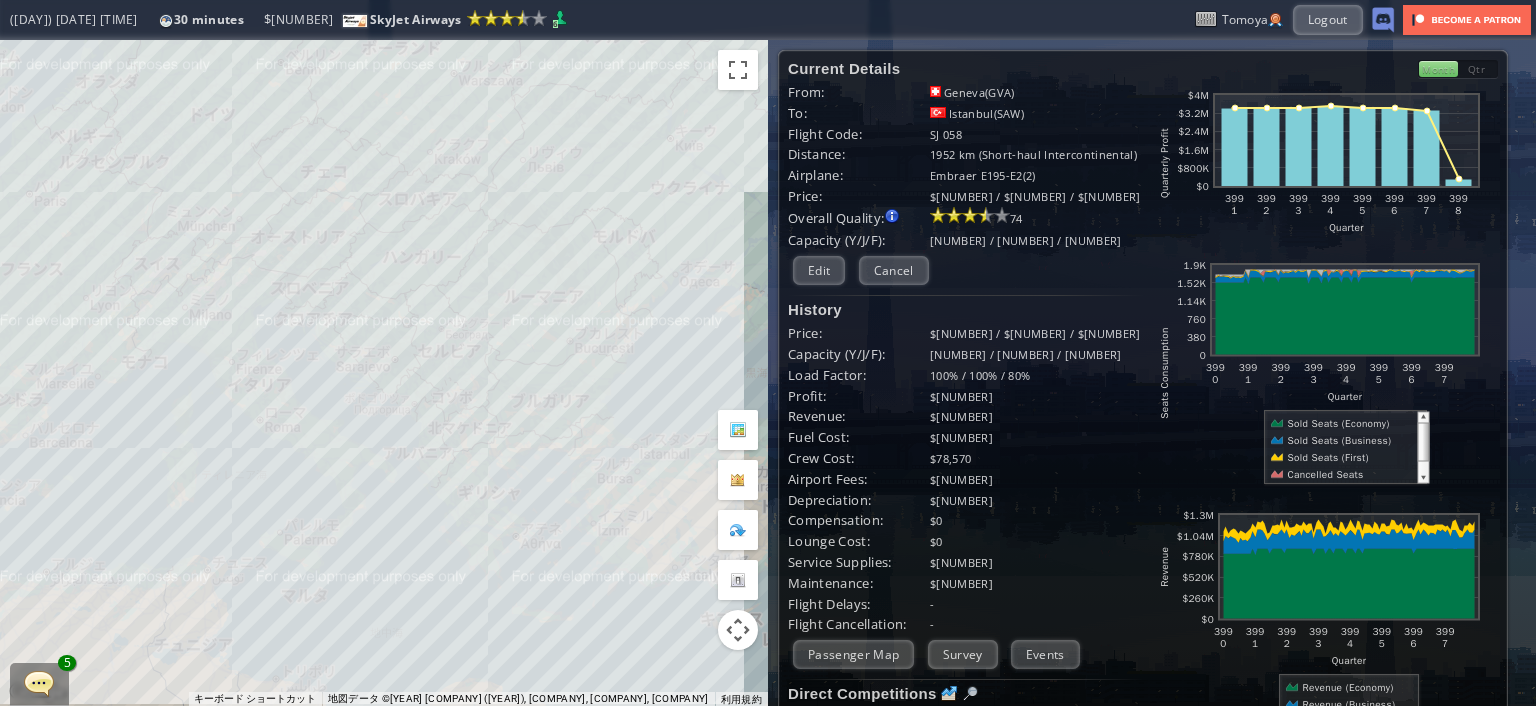 click on "Passenger Map" at bounding box center [853, 654] 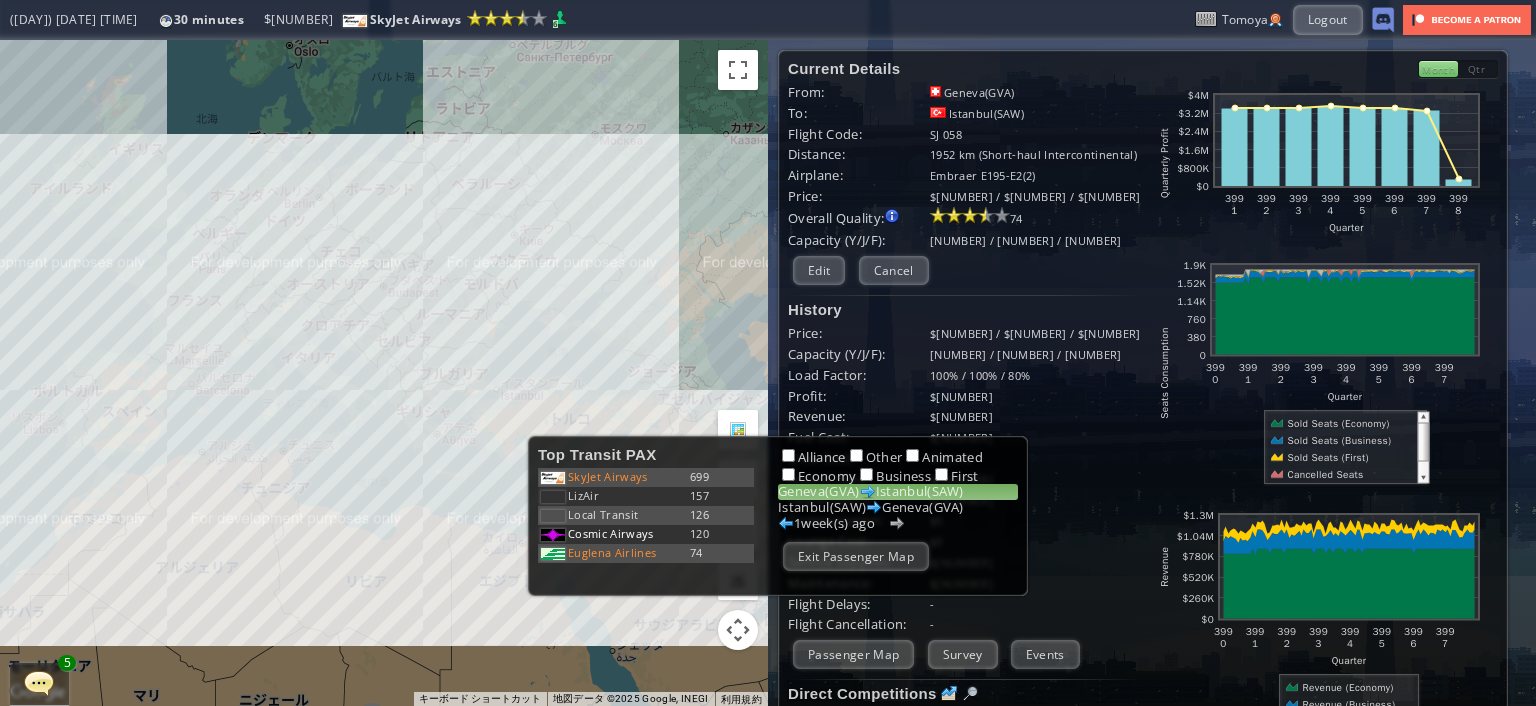drag, startPoint x: 391, startPoint y: 553, endPoint x: 358, endPoint y: 427, distance: 130.24976 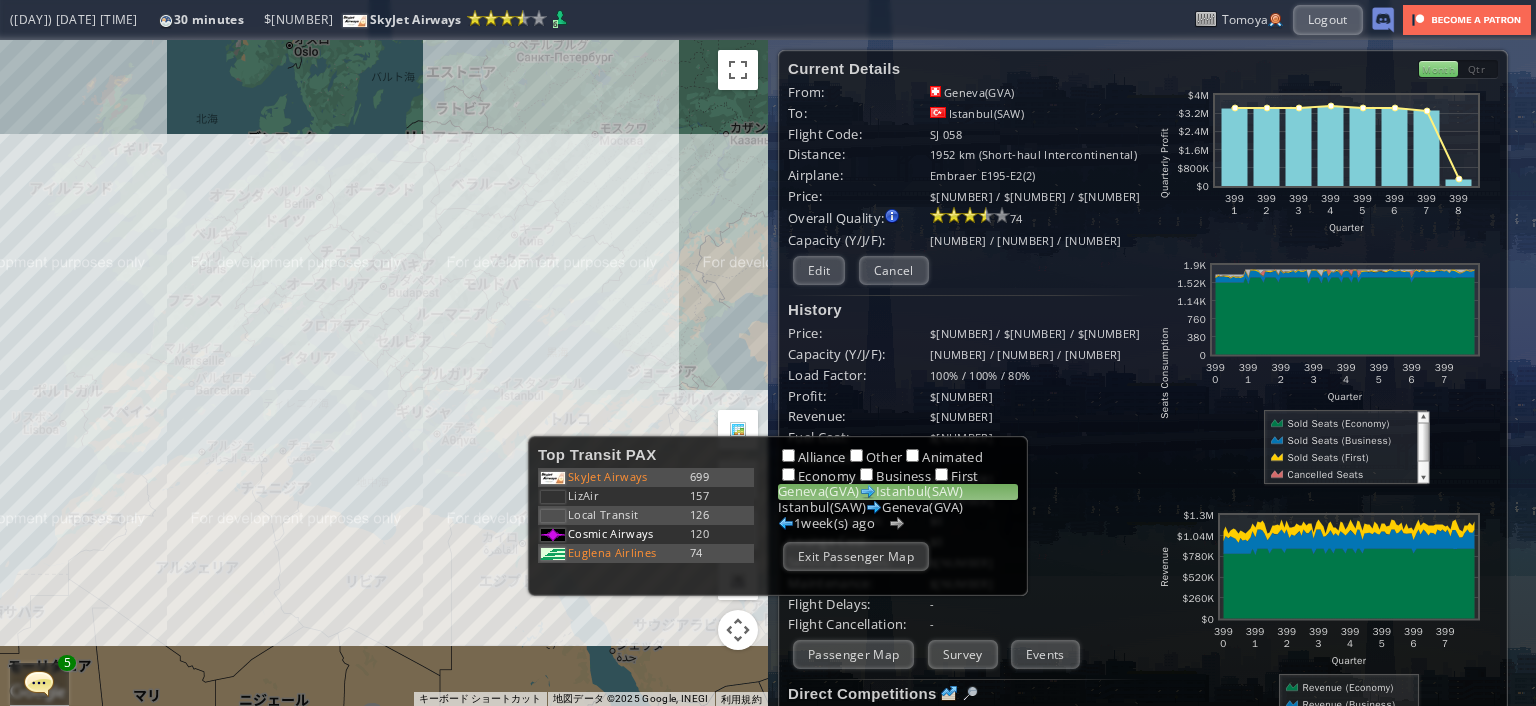 click on "矢印キーを押すと移動します。" at bounding box center (384, 373) 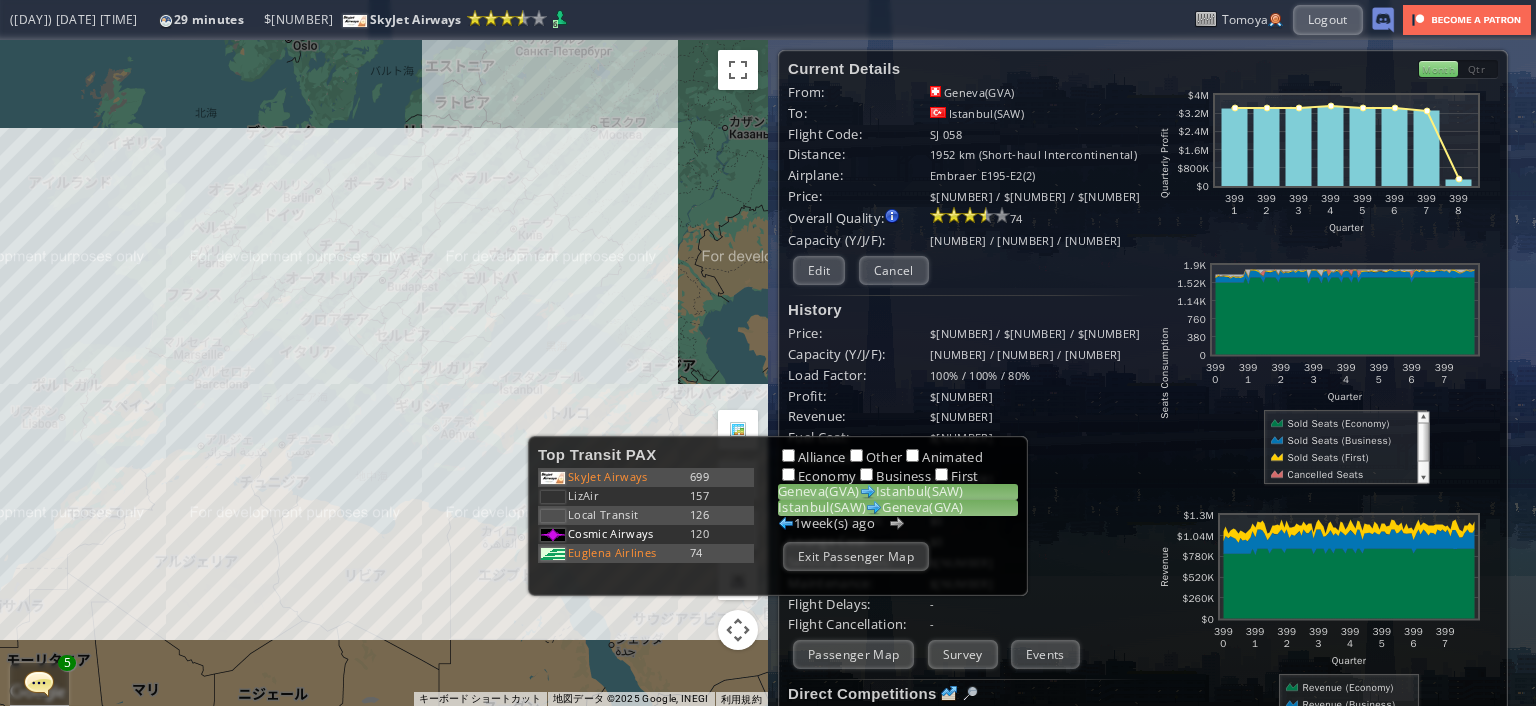 click on "[CITY]([CODE]) [CITY]([CODE])" at bounding box center [898, 508] 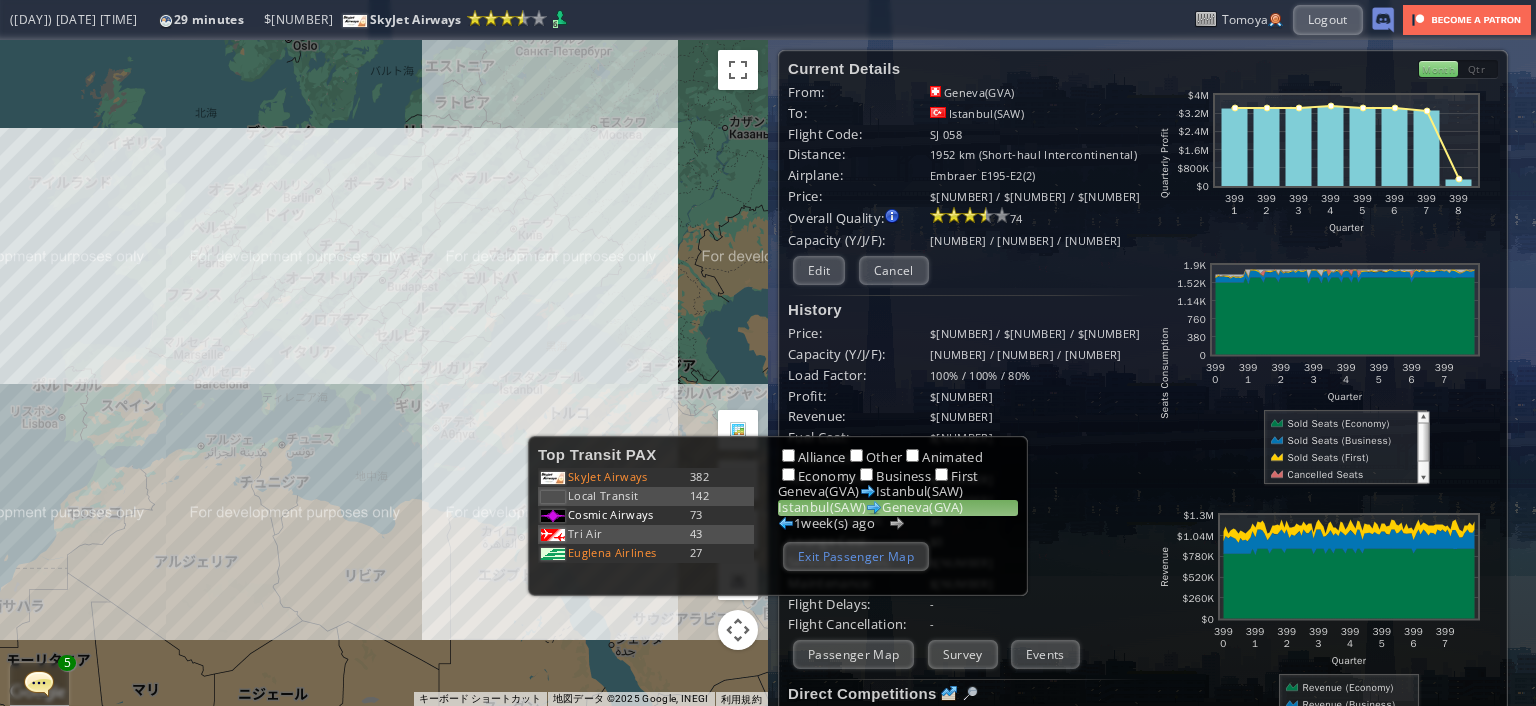 click on "Exit Passenger Map" at bounding box center (856, 556) 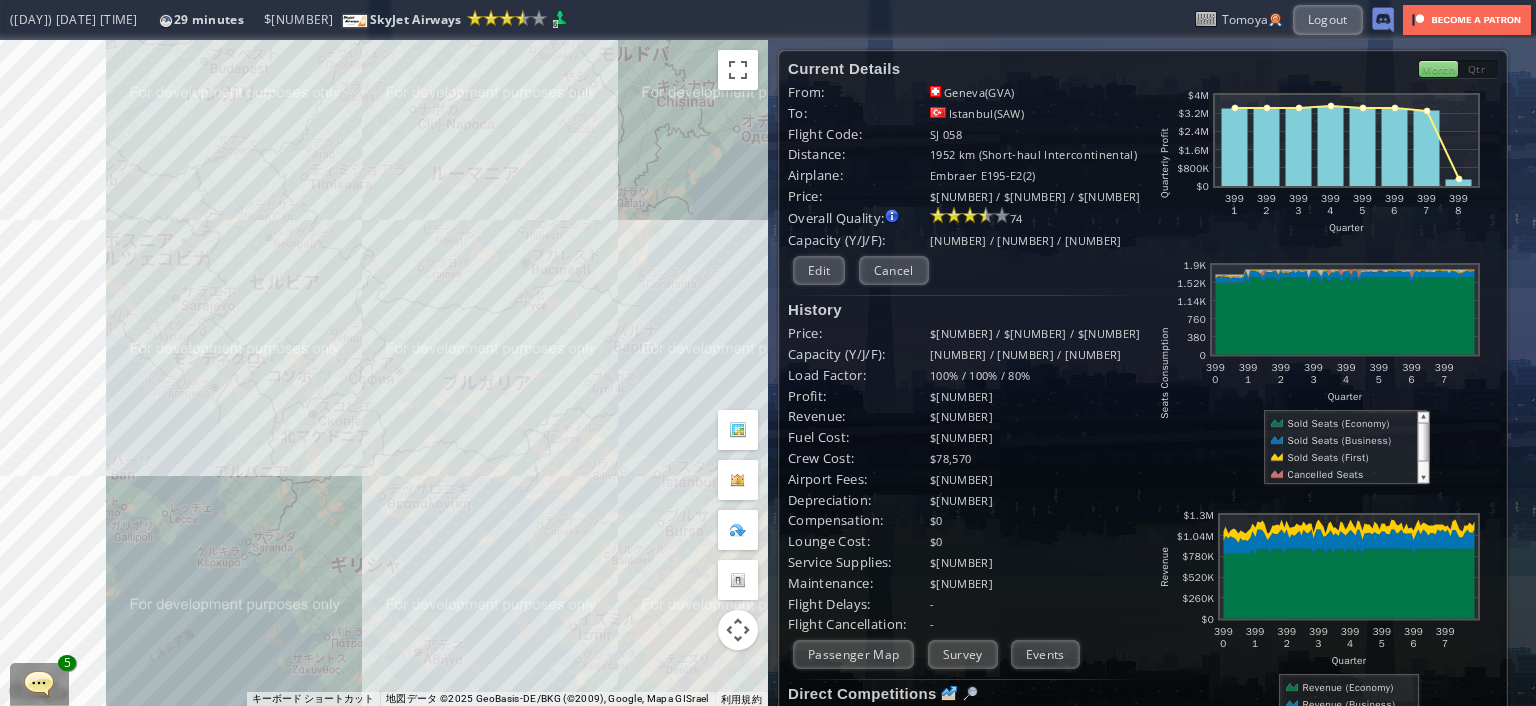 drag, startPoint x: 432, startPoint y: 442, endPoint x: 587, endPoint y: 444, distance: 155.01291 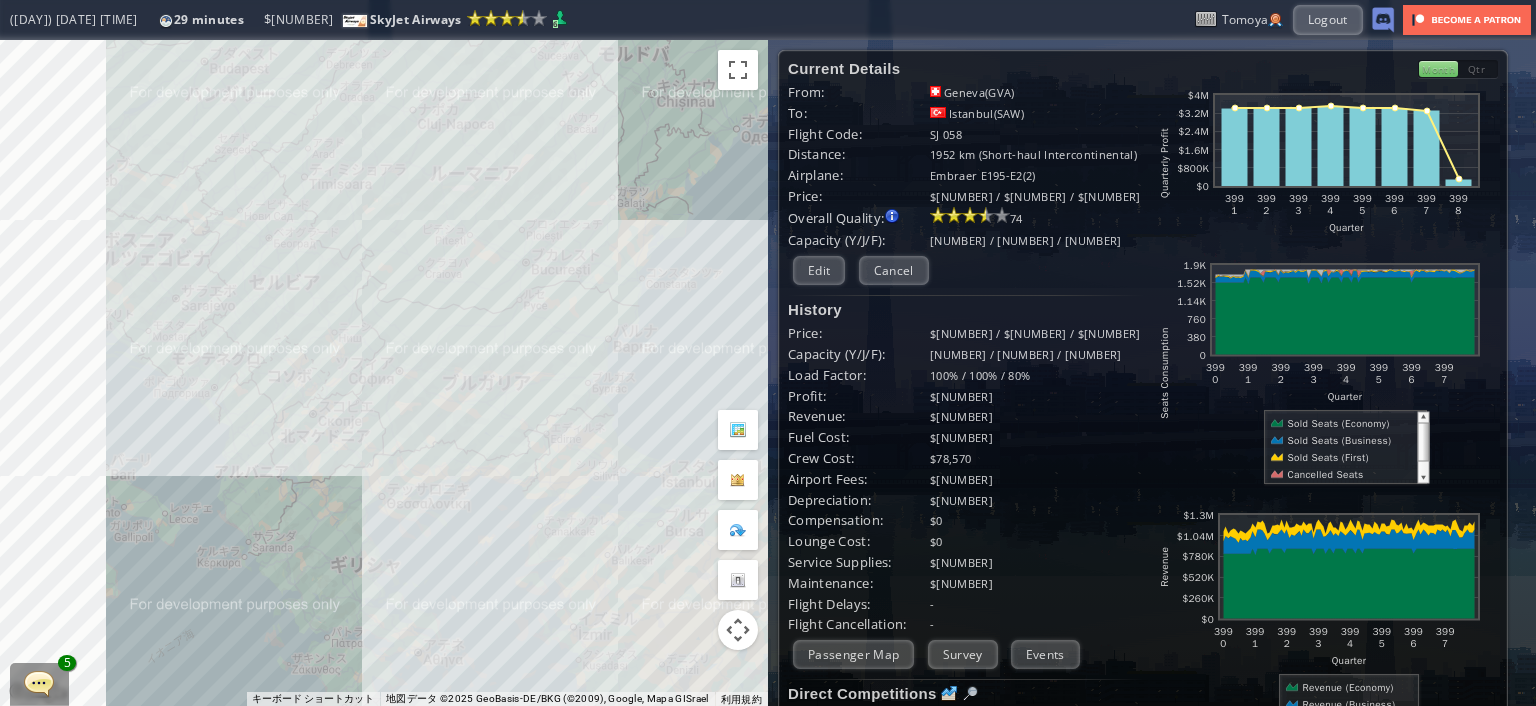 click on "矢印キーを押すと移動します。" at bounding box center [384, 373] 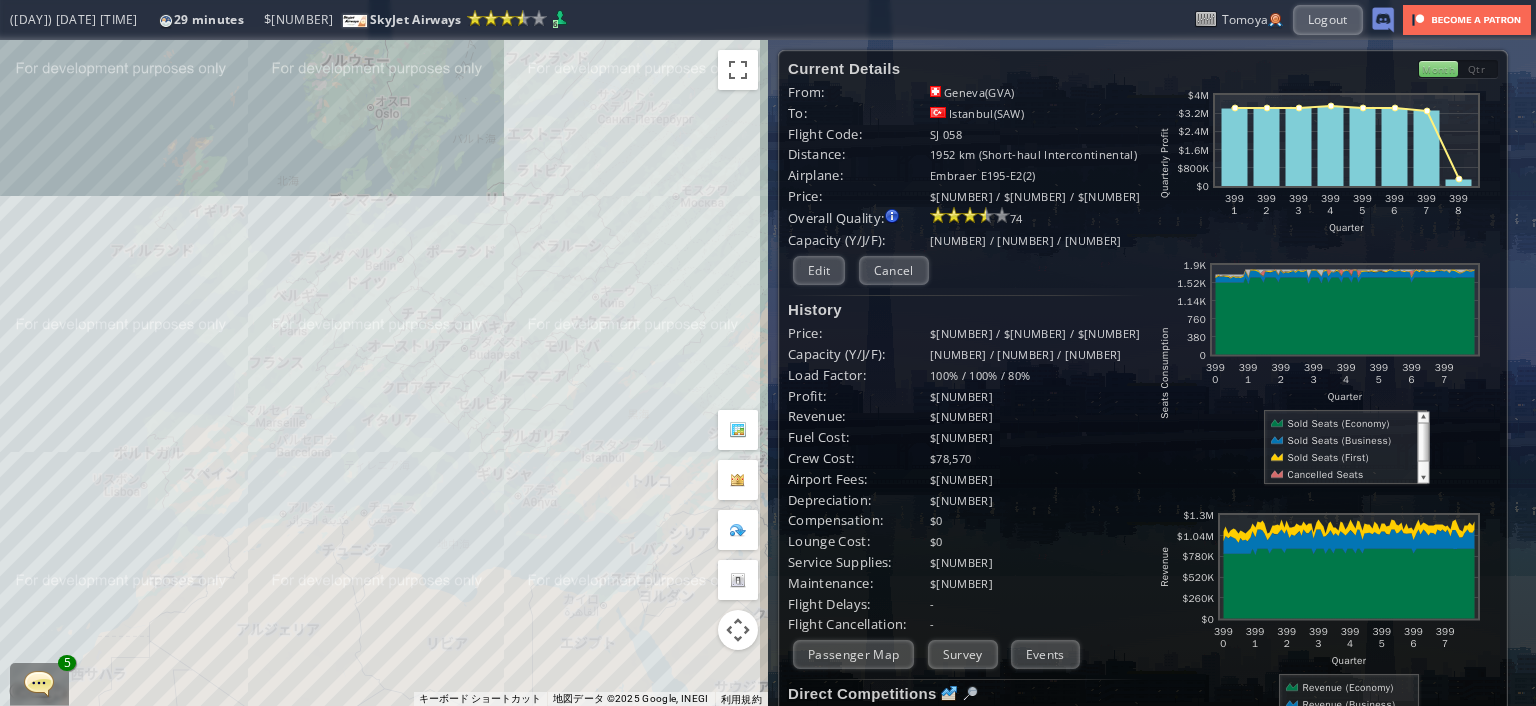 click on "矢印キーを押すと移動します。" at bounding box center (384, 373) 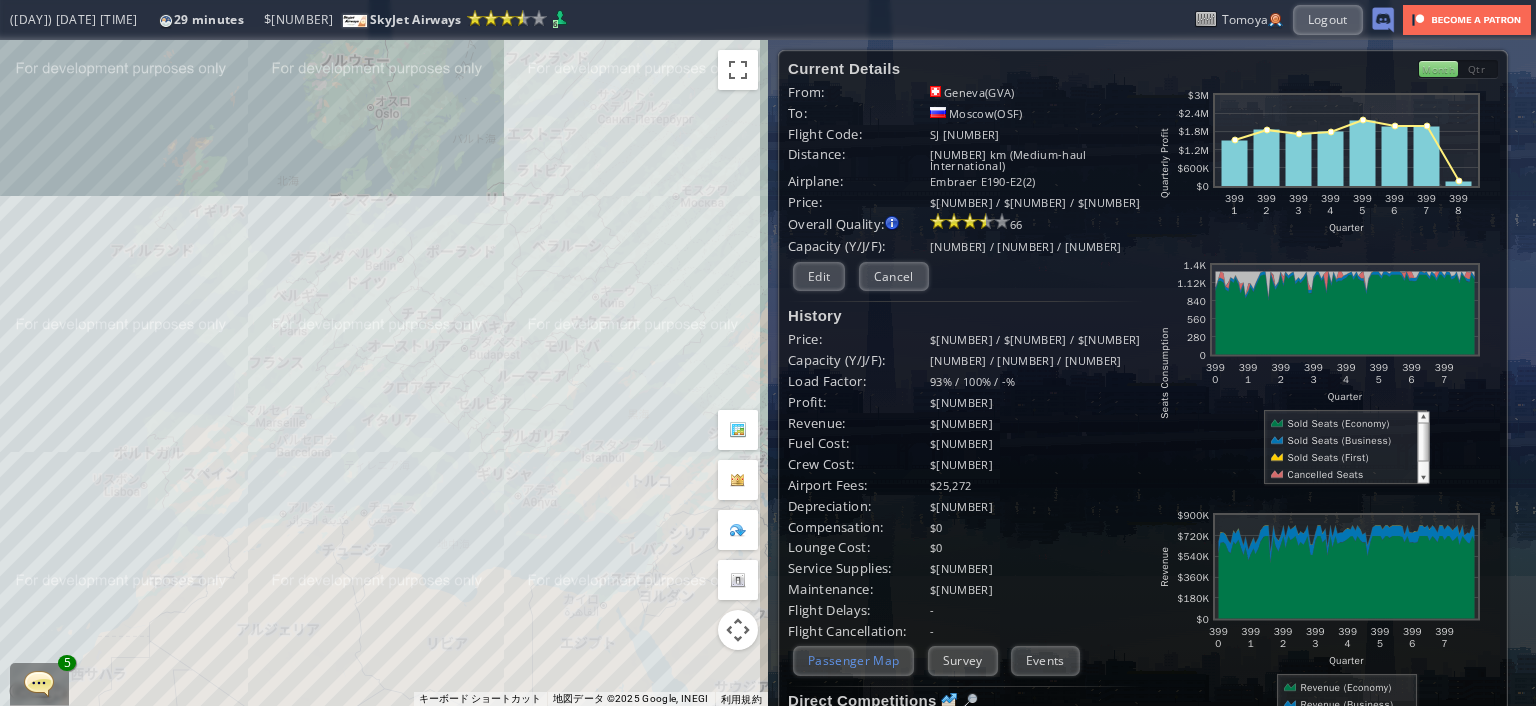 click on "Passenger Map" at bounding box center [853, 660] 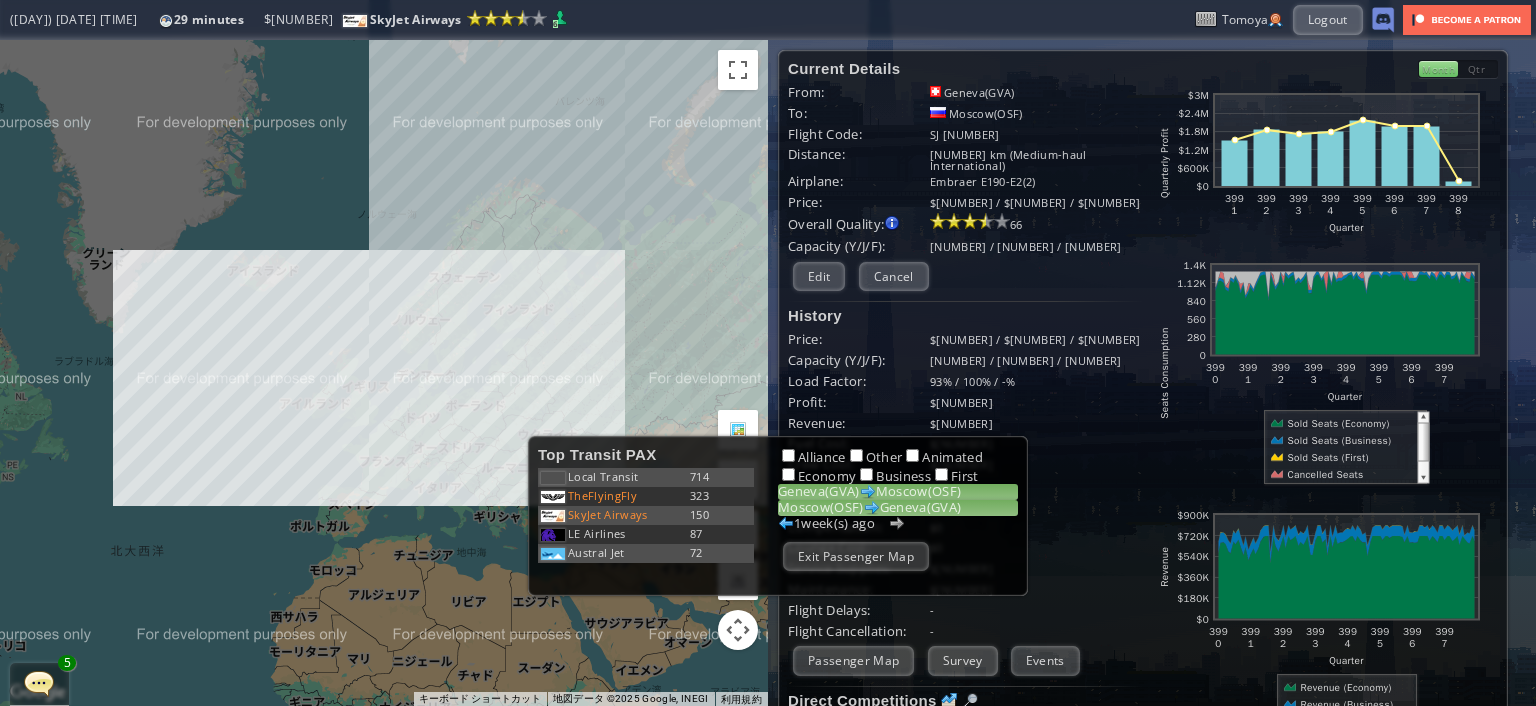 click on "[CITY]([CODE]) [CITY]([CODE])" at bounding box center [898, 508] 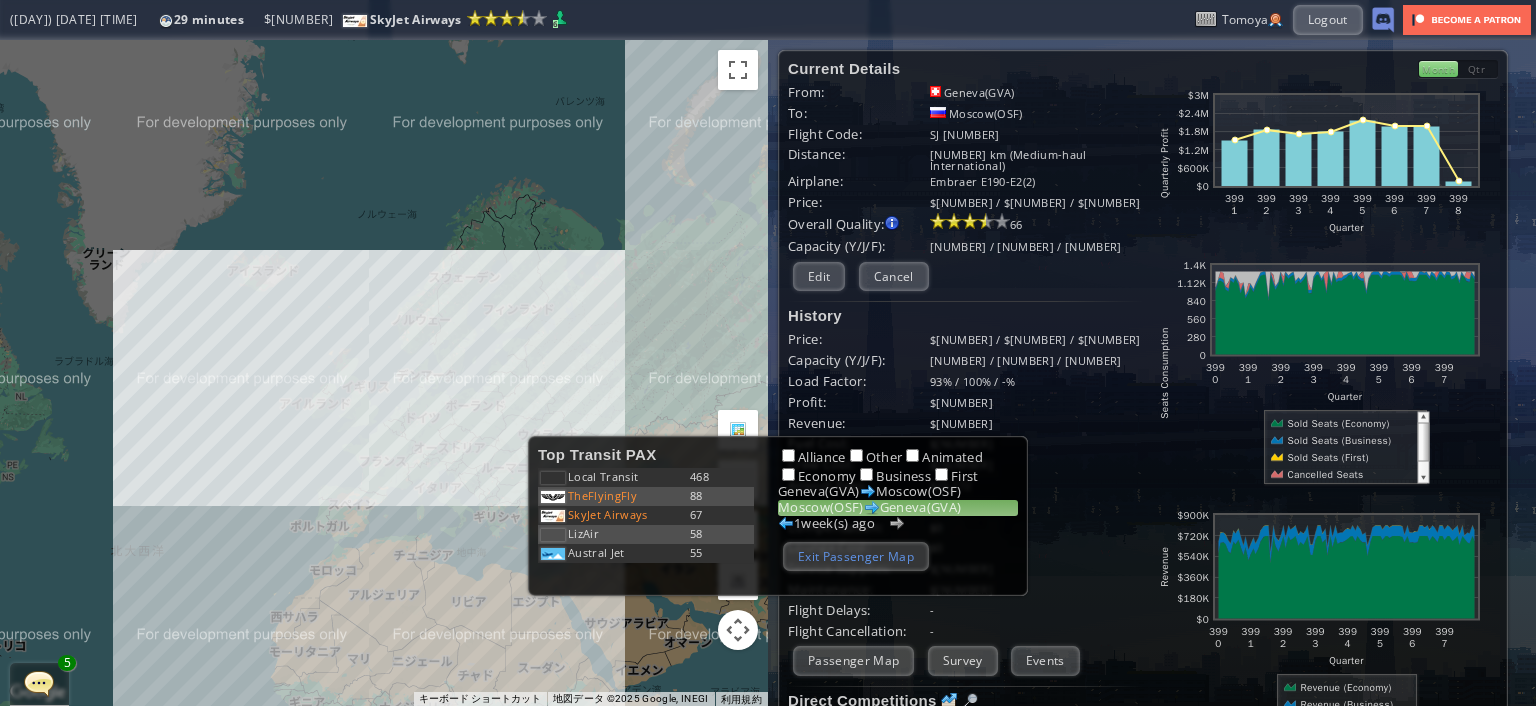 click on "Exit Passenger Map" at bounding box center (856, 556) 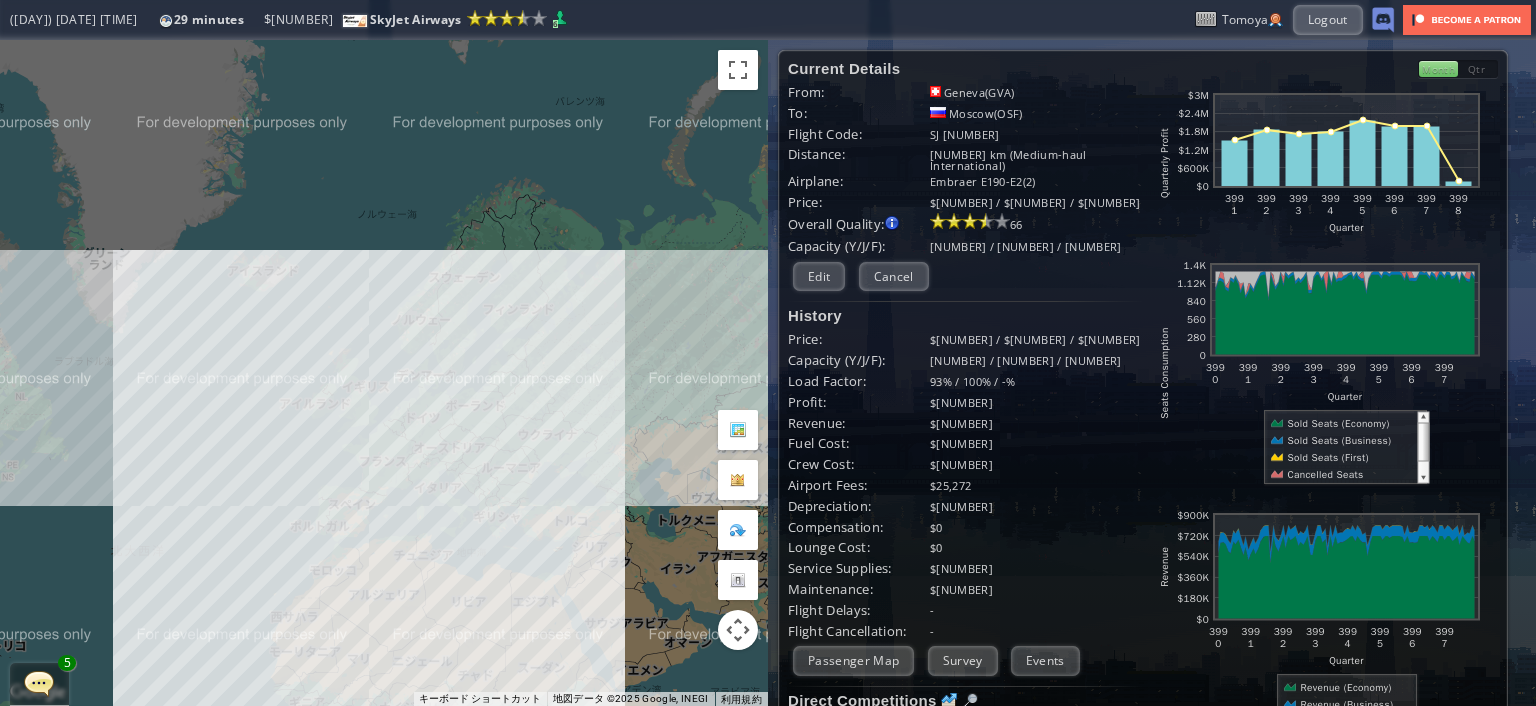 click on "矢印キーを押すと移動します。" at bounding box center (384, 373) 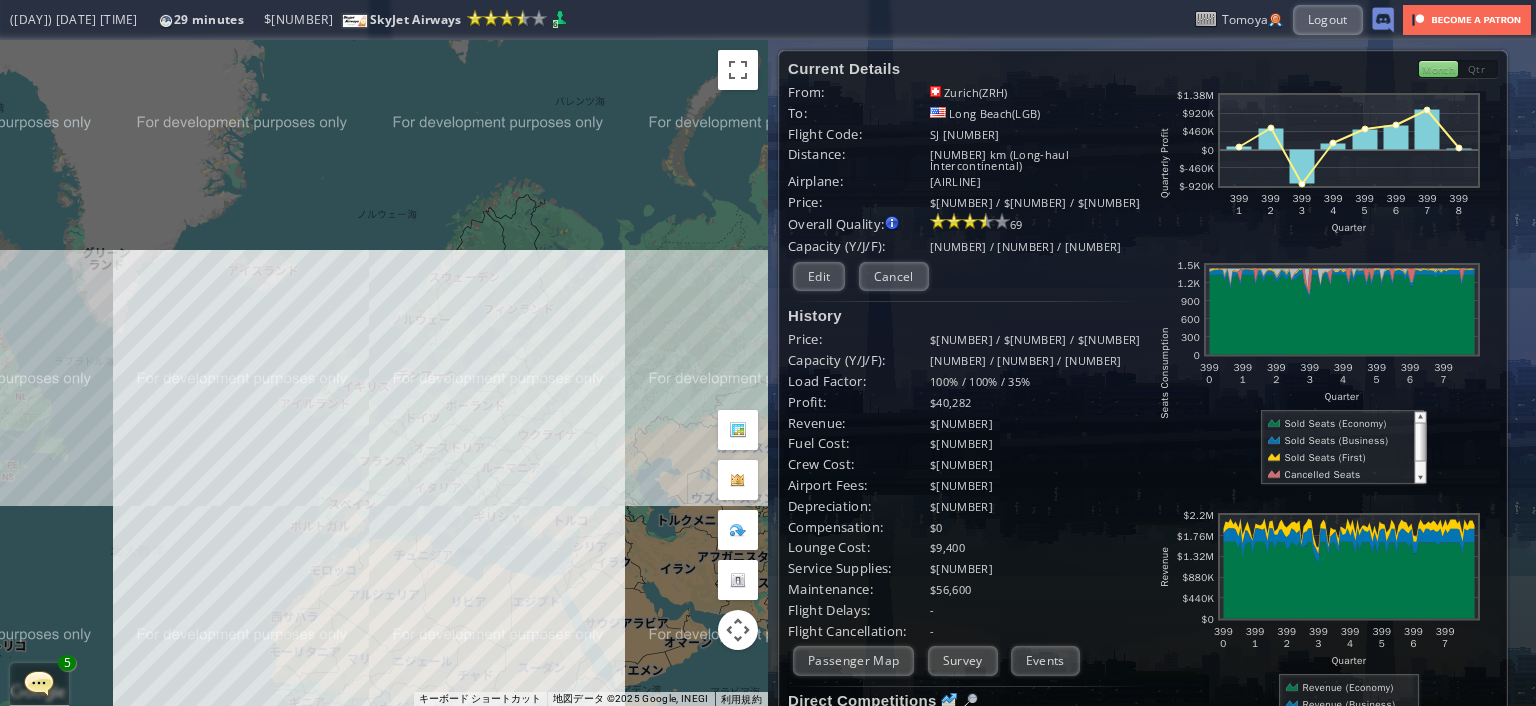 click on "Current Details
From:
[CITY]([CODE])
To:
[CITY]([CODE])
Flight Code:
SJ [NUMBER]
Distance:
[NUMBER] km (Long-haul Intercontinental)
Airplane:
[AIRLINE]
Price:
$[NUMBER] / $[NUMBER] / $[NUMBER]
Overall Quality:
Overall quality is determined by:
- Fleet Age per Route
- Service Star level per route
- Company wide Service Quality
[NUMBER]
$[NUMBER]" at bounding box center [965, 501] 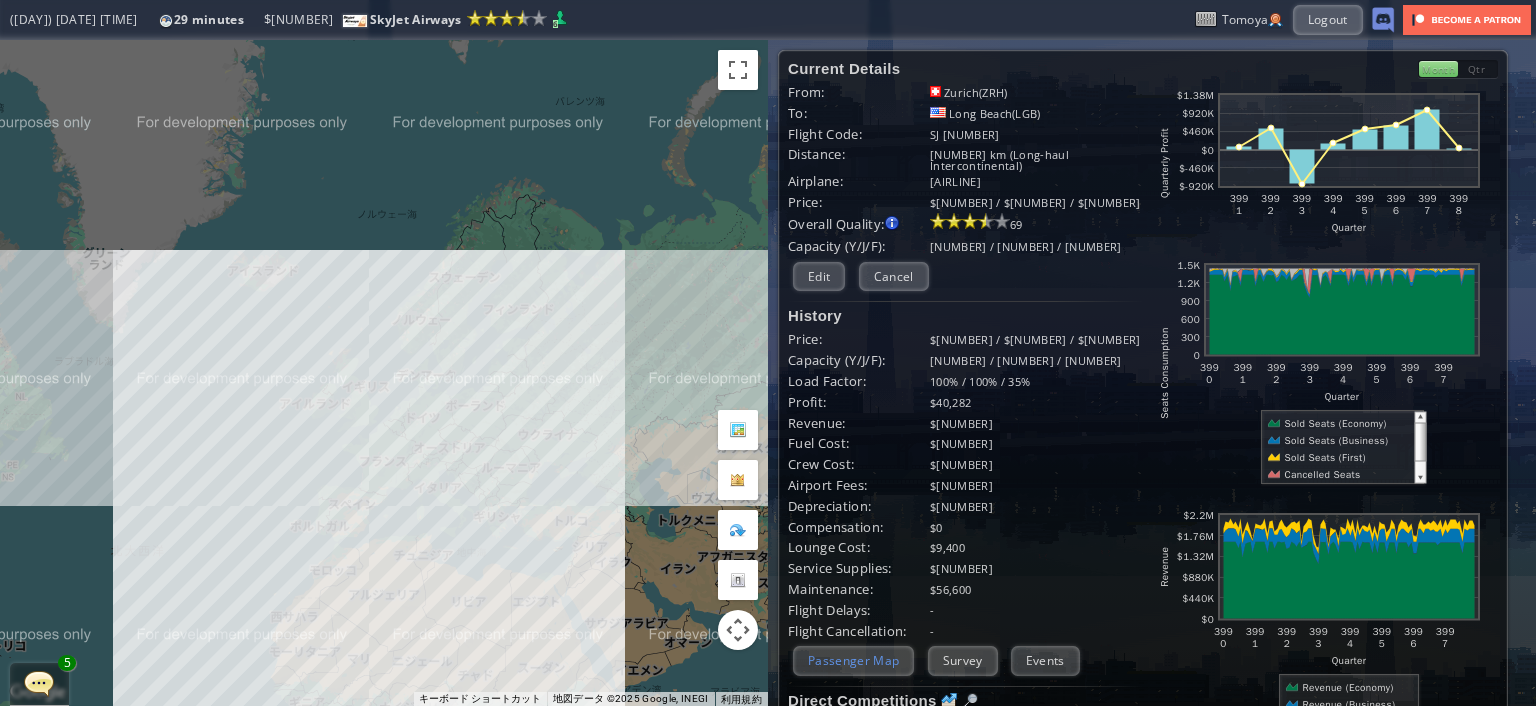 click on "Passenger Map" at bounding box center (853, 660) 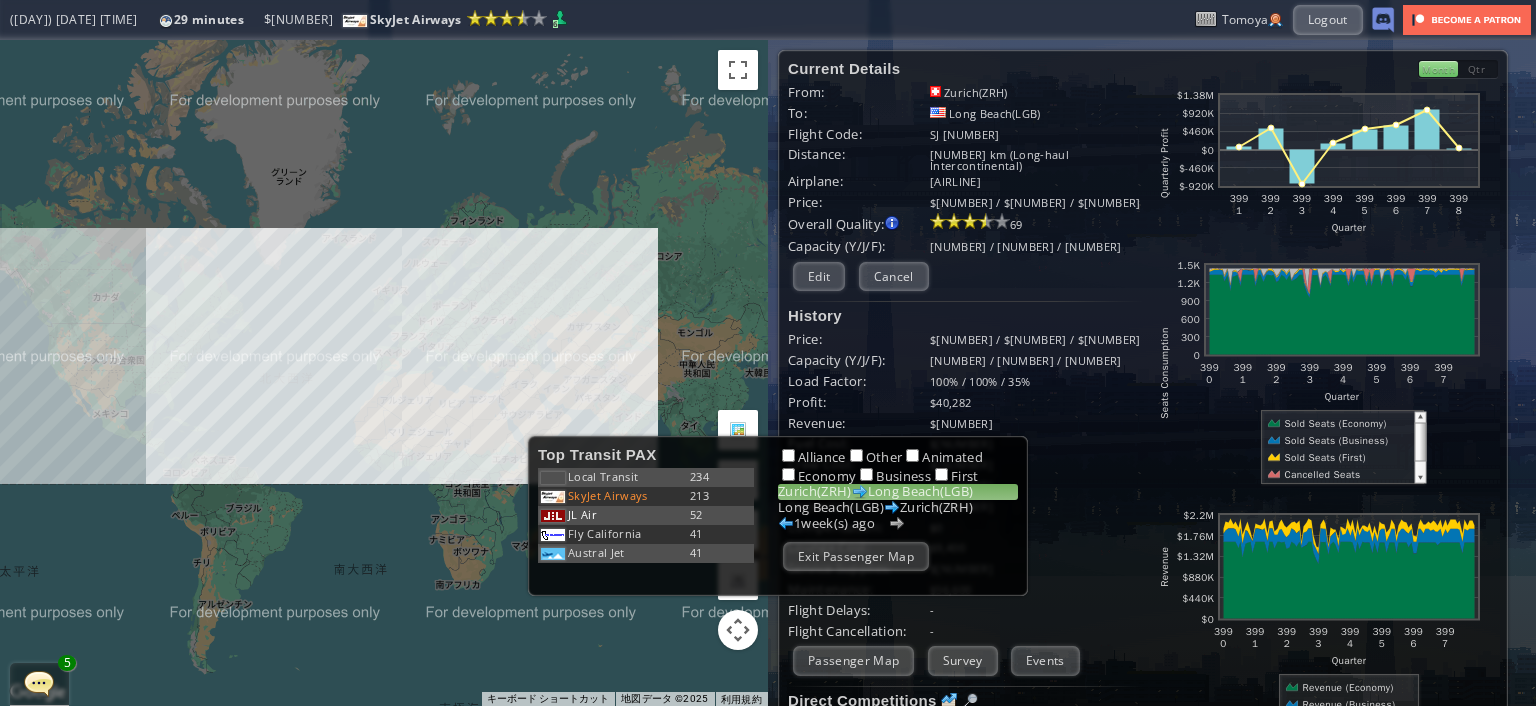 drag, startPoint x: 392, startPoint y: 580, endPoint x: 416, endPoint y: 513, distance: 71.168816 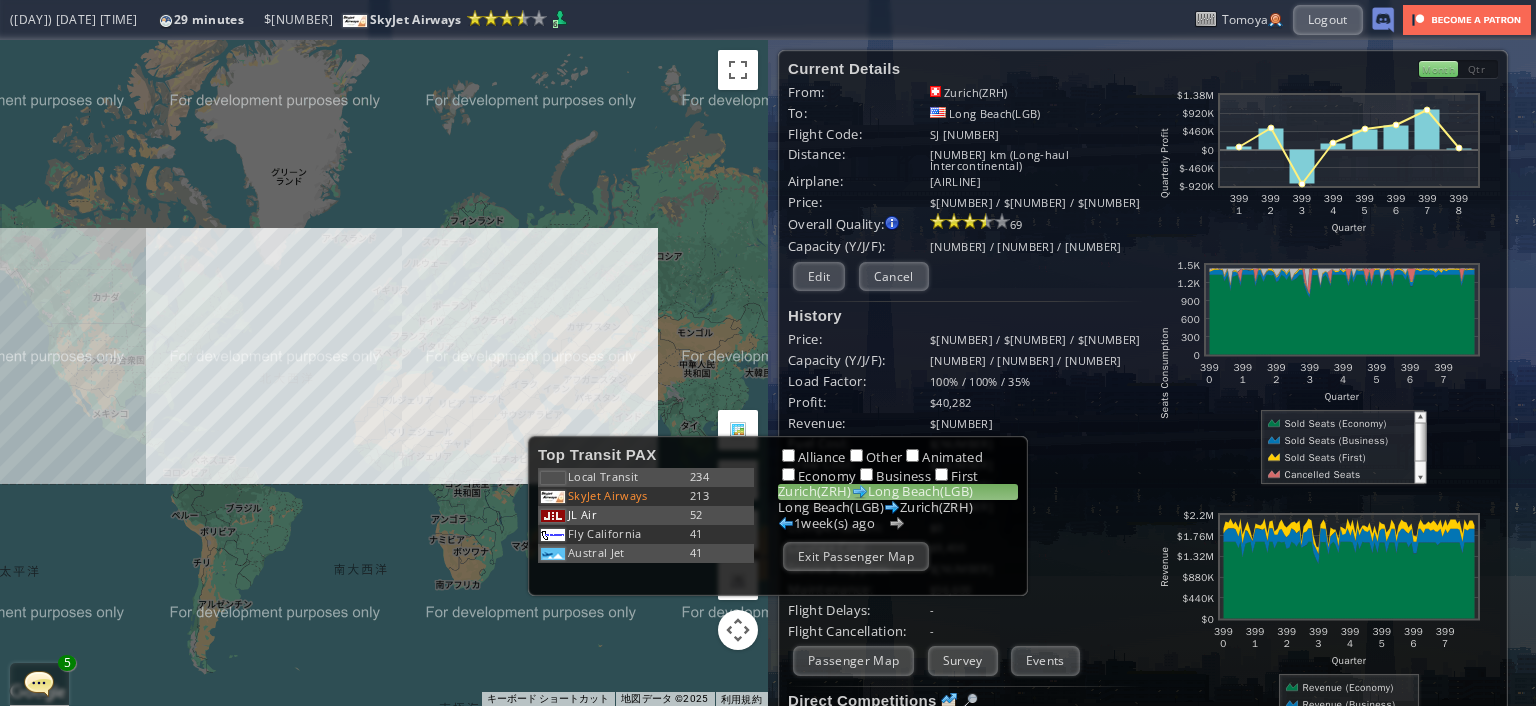 click on "矢印キーを押すと移動します。" at bounding box center [384, 373] 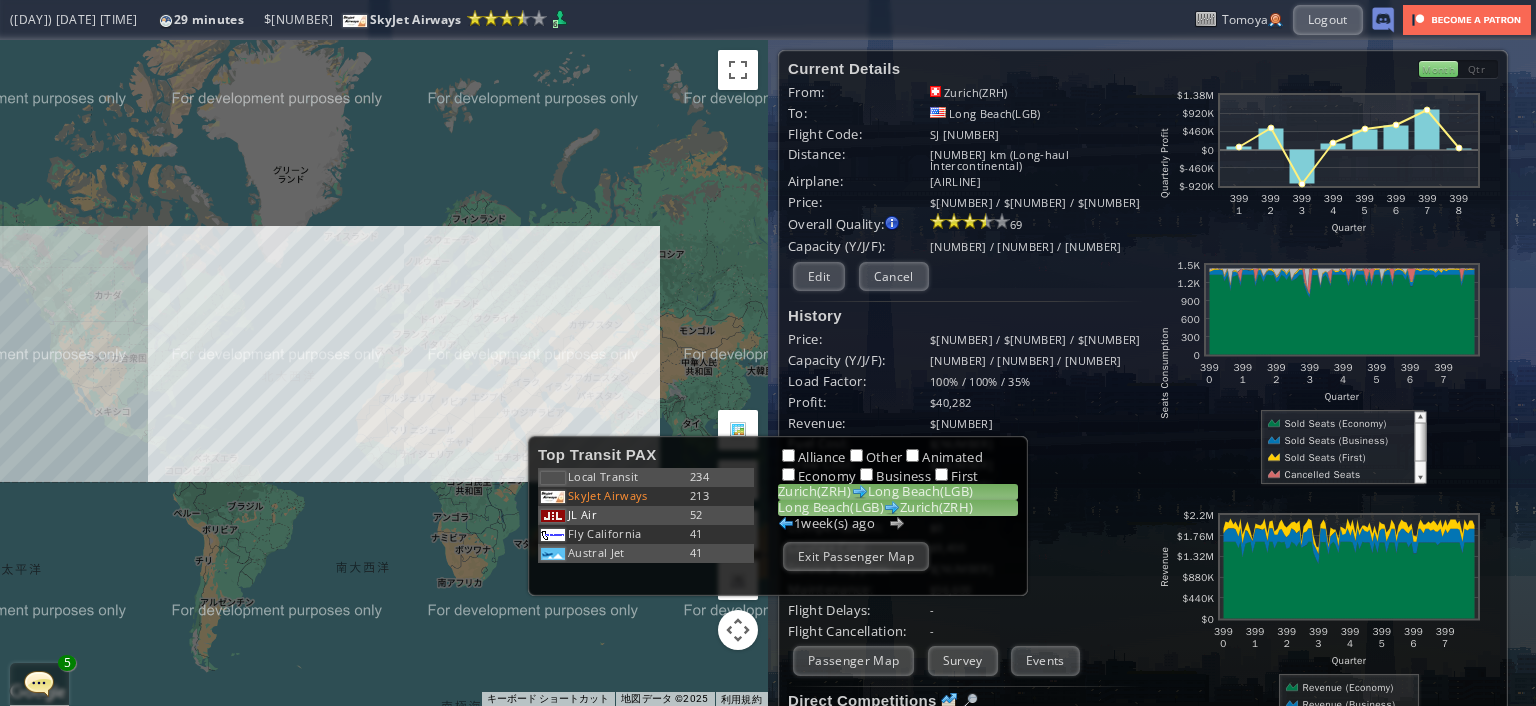 click on "[CITY]([CODE]) [CITY]([CODE])" at bounding box center (898, 508) 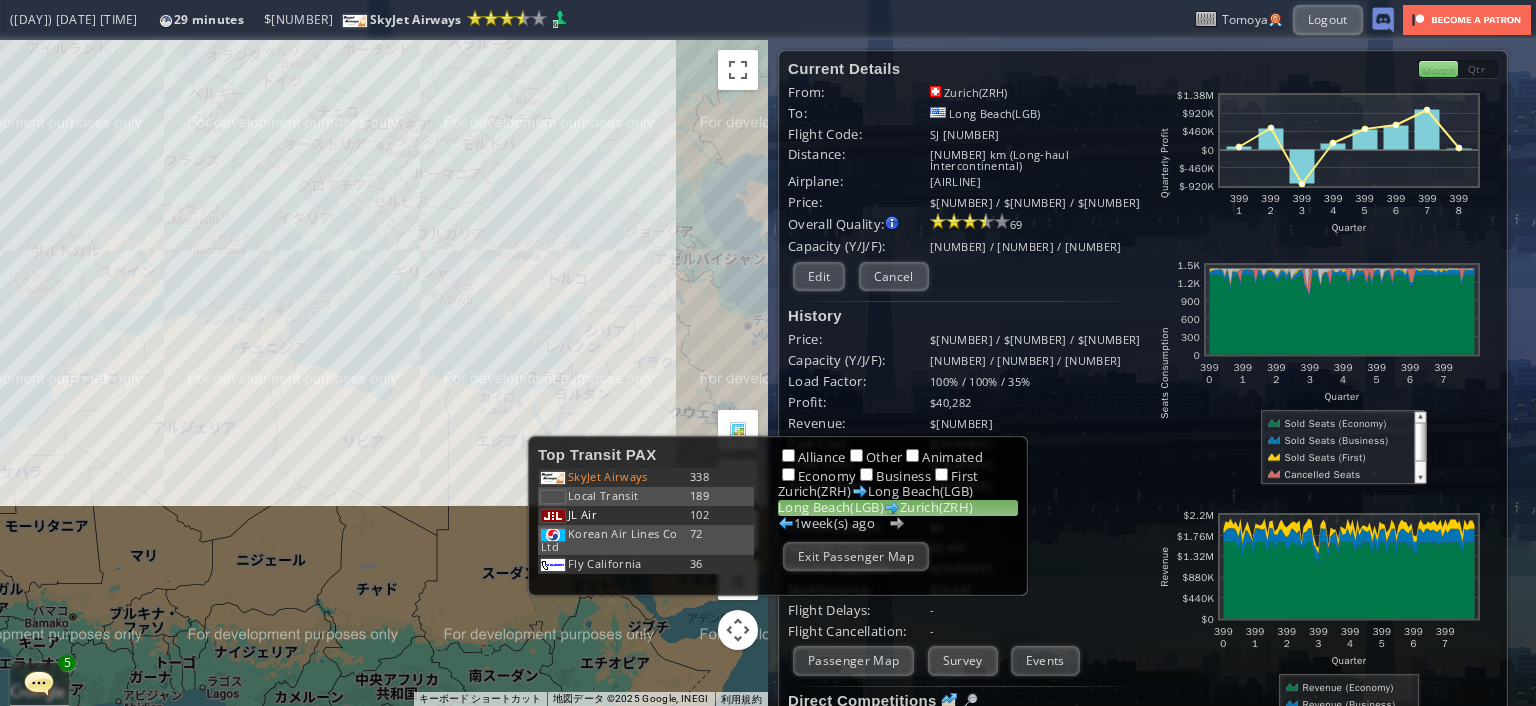 drag, startPoint x: 512, startPoint y: 297, endPoint x: 516, endPoint y: 365, distance: 68.117546 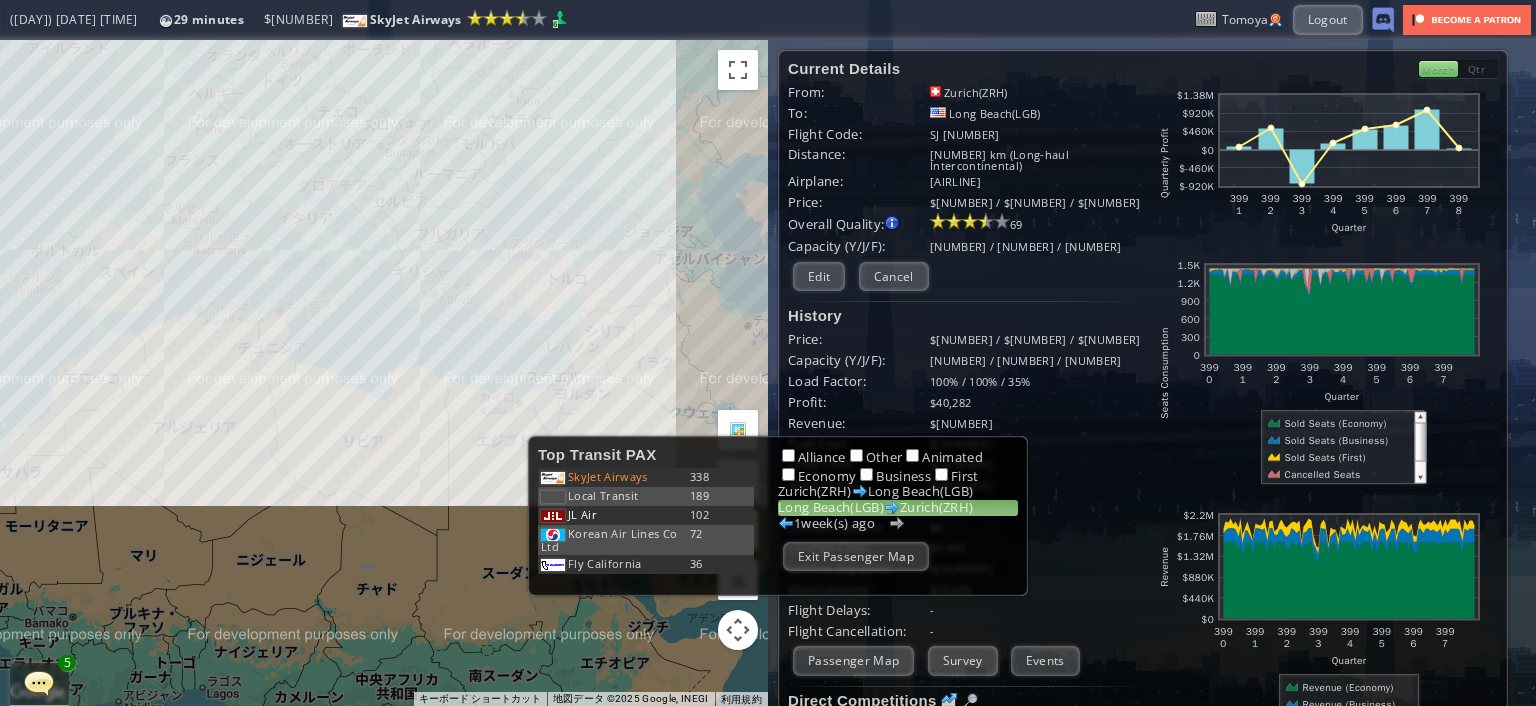 click on "矢印キーを押すと移動します。" at bounding box center [384, 373] 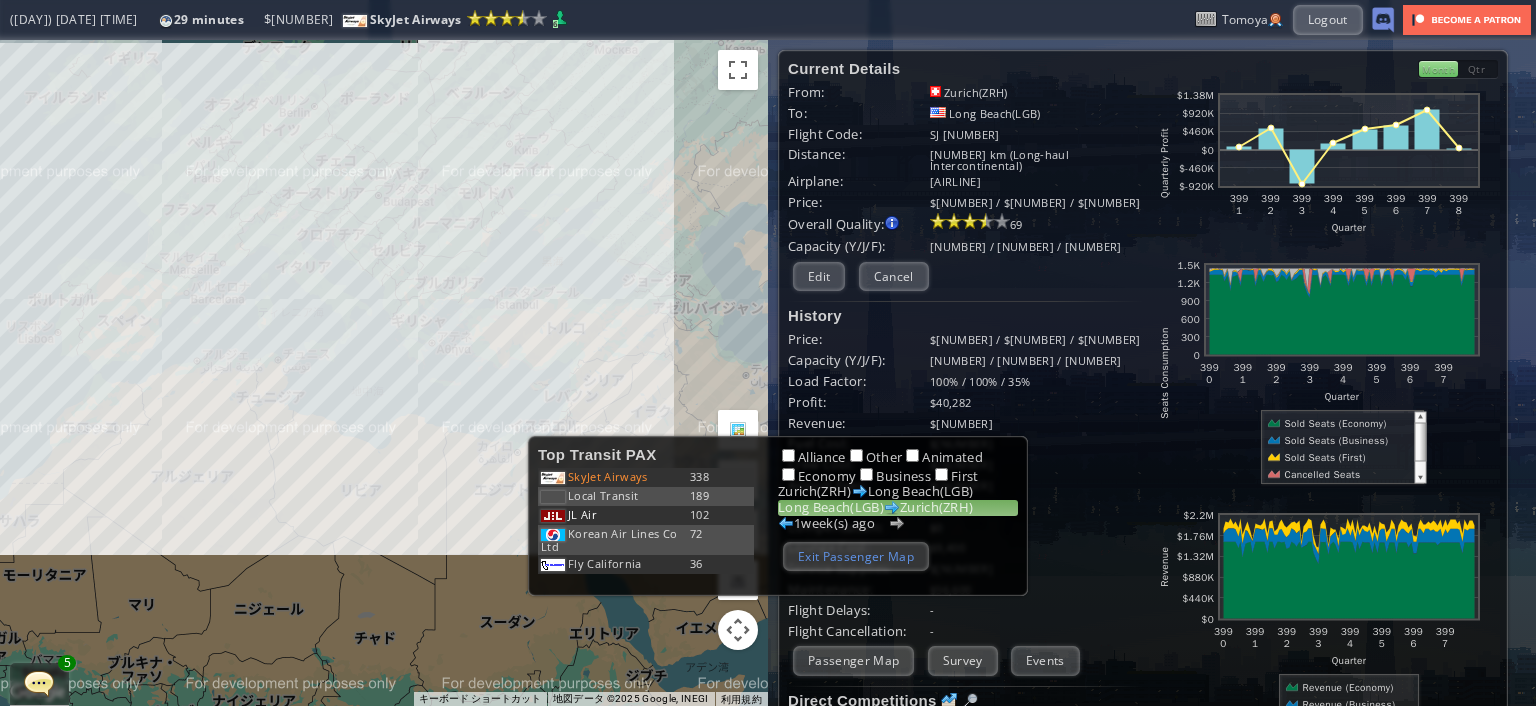 click on "Exit Passenger Map" at bounding box center (856, 556) 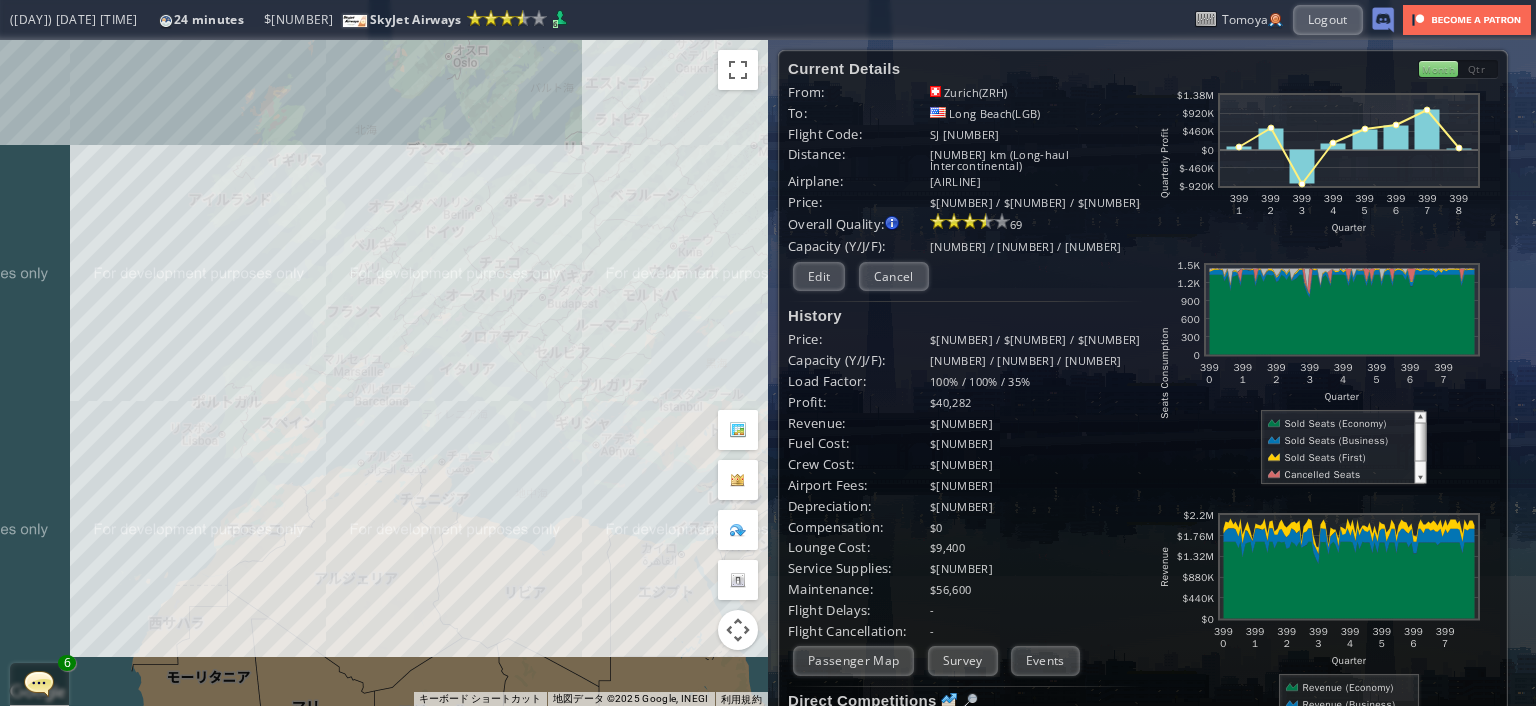 click on "矢印キーを押すと移動します。" at bounding box center (384, 373) 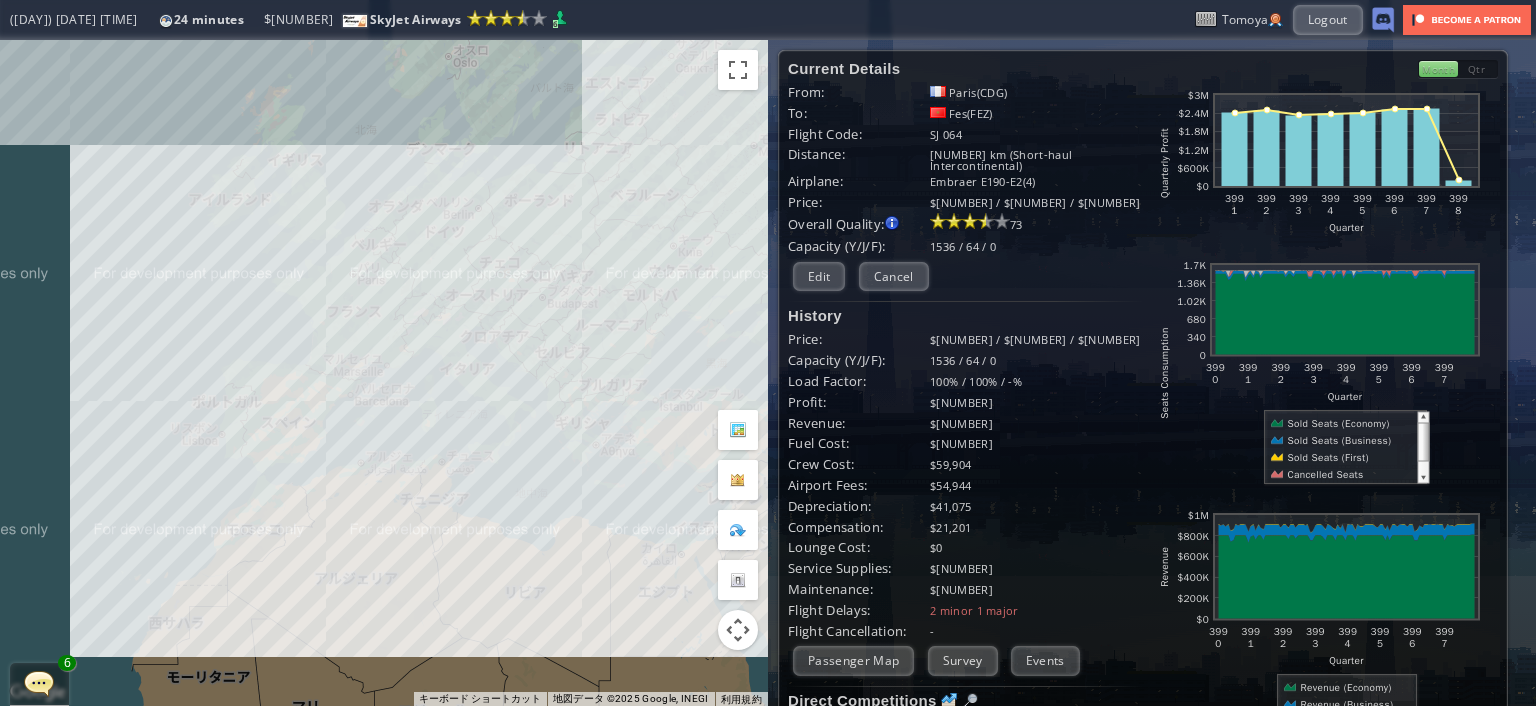 click on "Passenger Map" at bounding box center [853, 660] 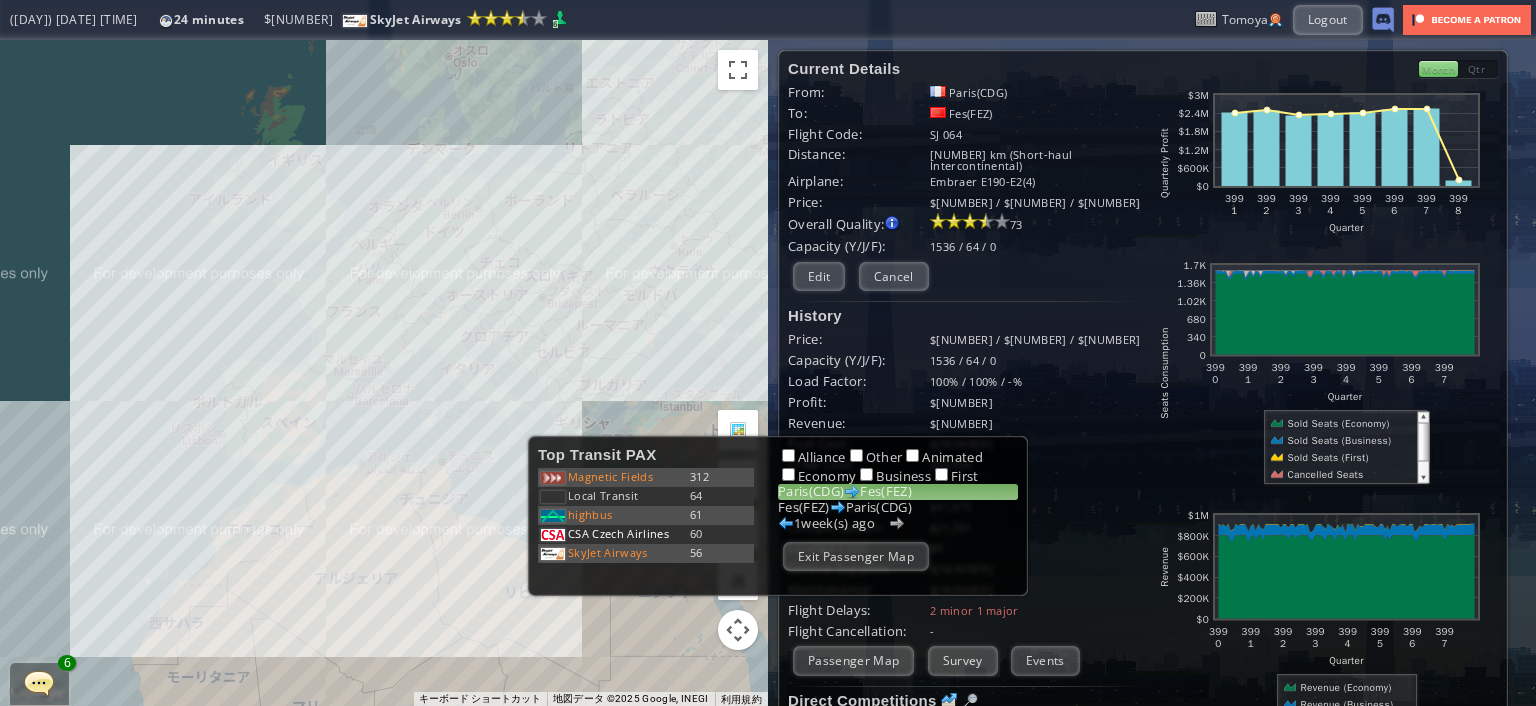 click on "[CITY]([CODE]) [CITY]([CODE])" at bounding box center [898, 508] 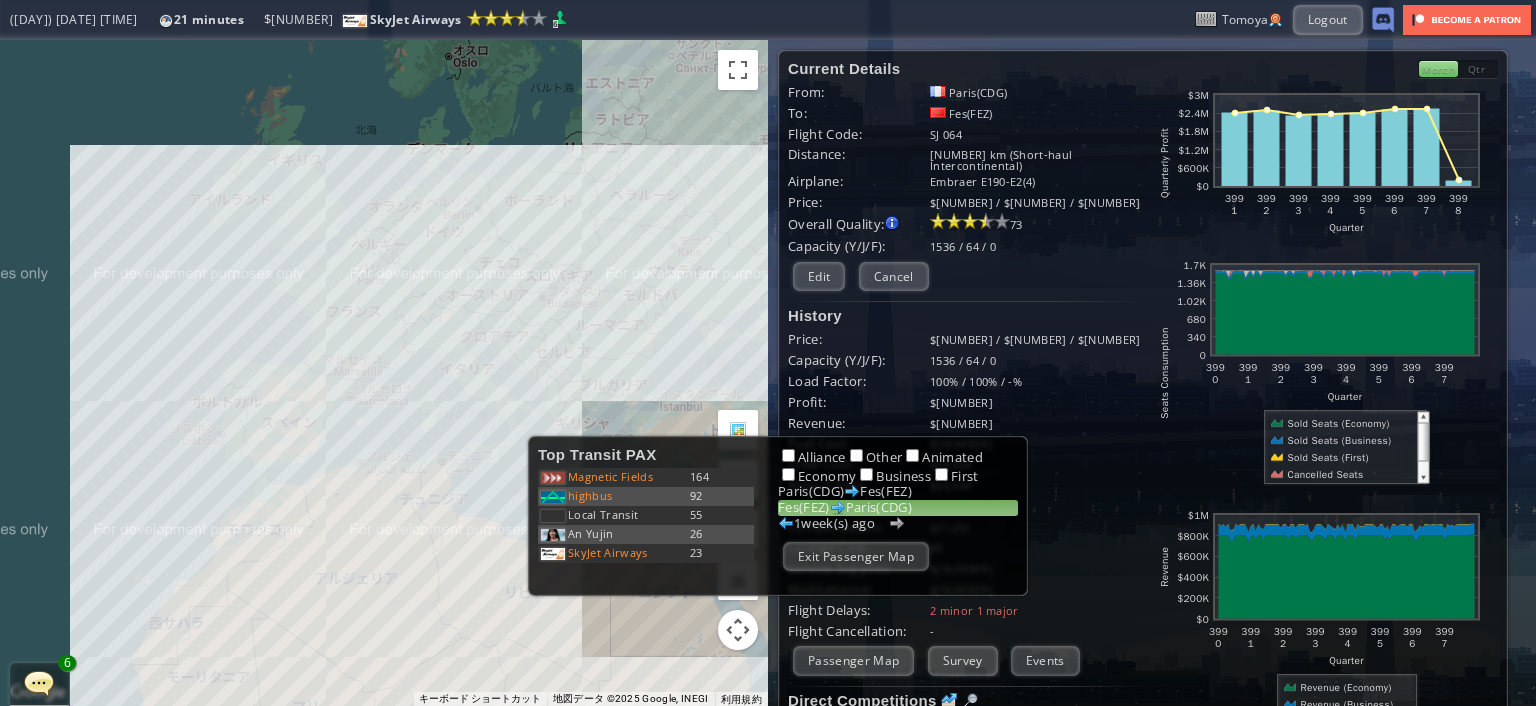 click on "[AIRLINE]
Other
Animated
Economy
Business
First
[CITY]([CODE]) [CITY]([CODE]) [CITY]([CODE]) [CITY]([CODE])
[NUMBER] week(s) ago
Exitpassenger Map" at bounding box center [898, 511] 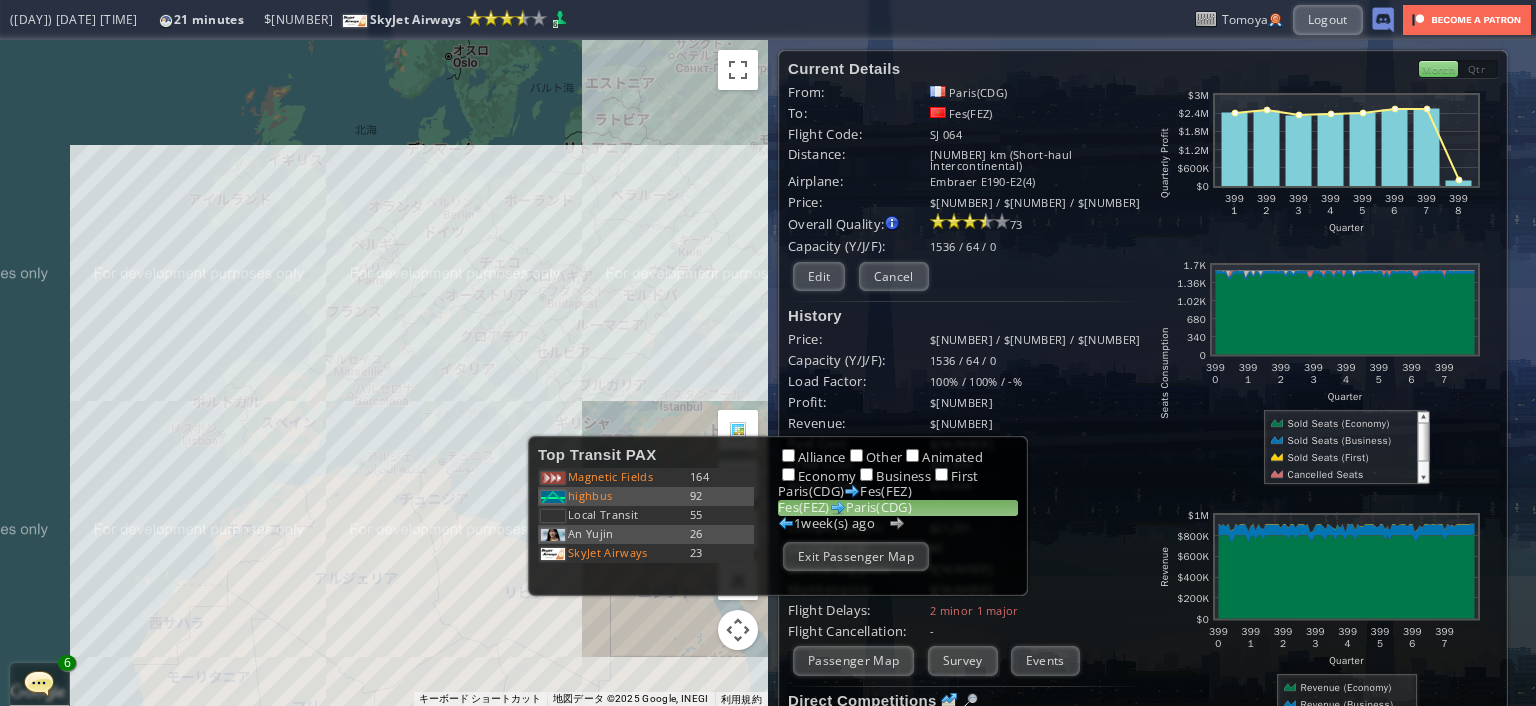 drag, startPoint x: 890, startPoint y: 547, endPoint x: 561, endPoint y: 392, distance: 363.68393 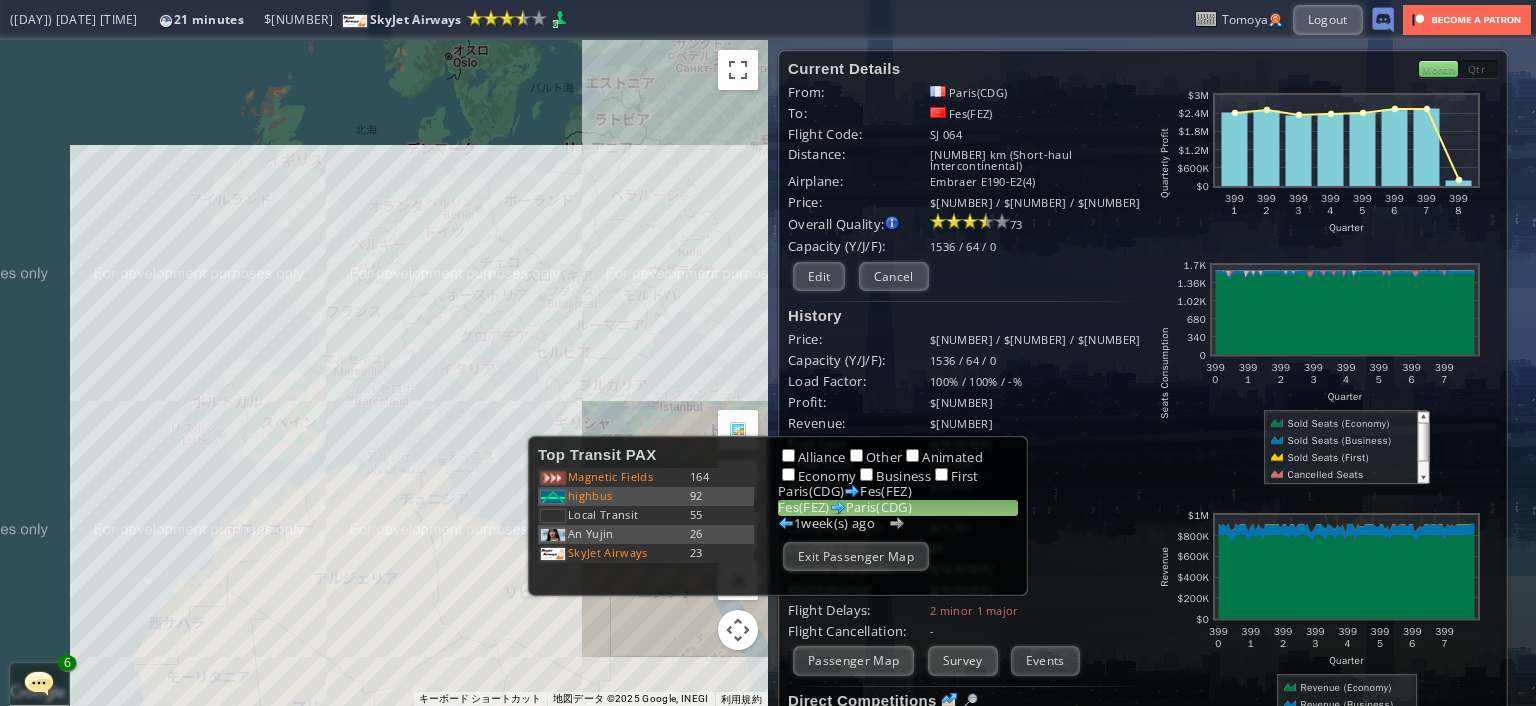 click on "Exit Passenger Map" at bounding box center [856, 556] 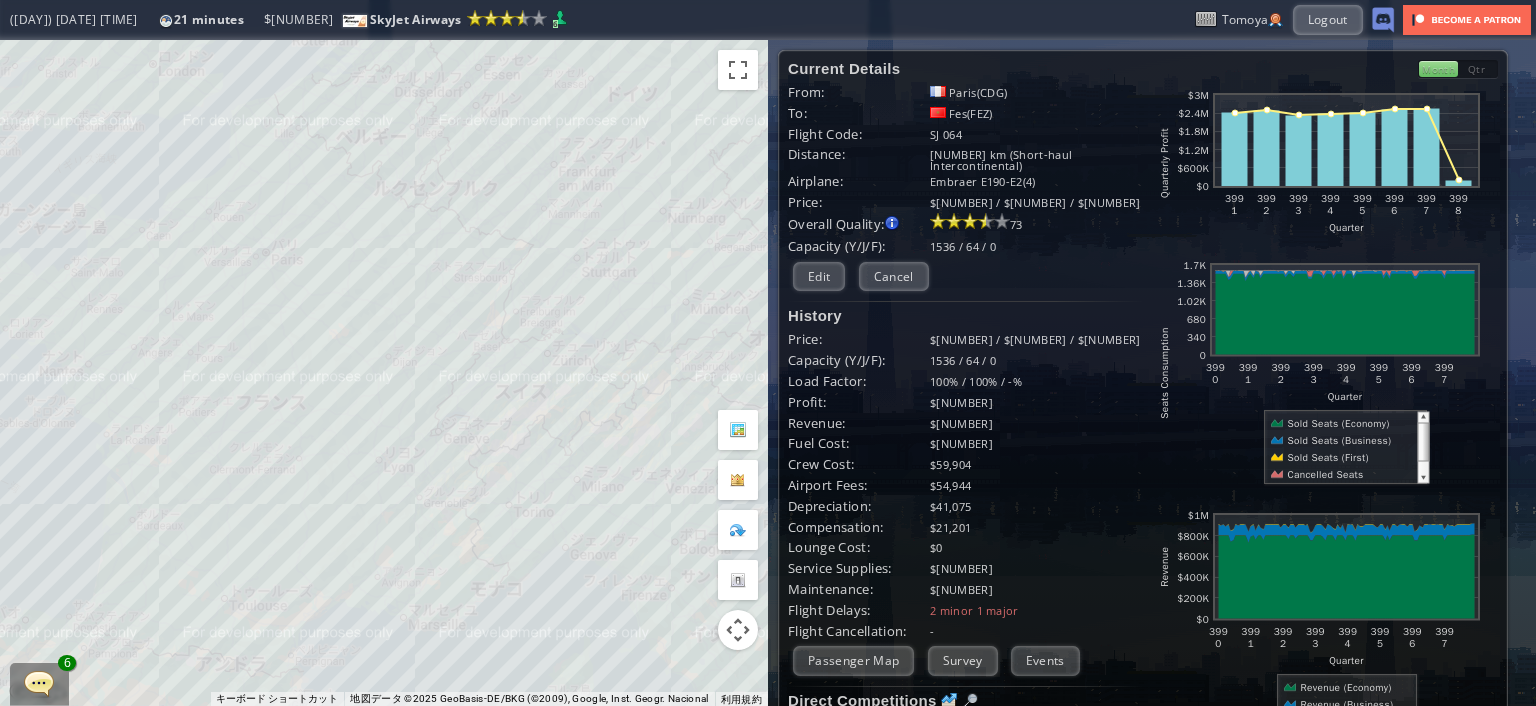 click on "矢印キーを押すと移動します。" at bounding box center (384, 373) 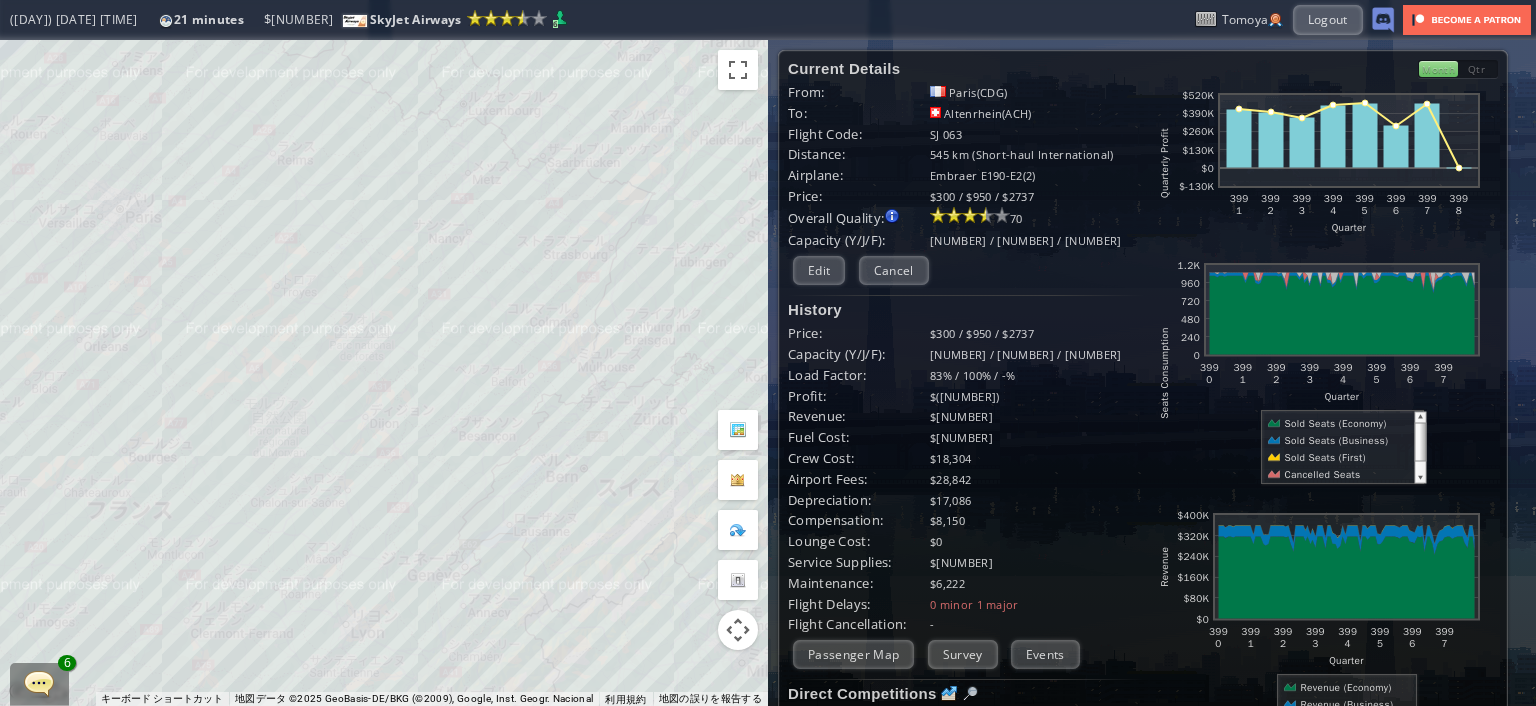 click on "矢印キーを押すと移動します。" at bounding box center [384, 373] 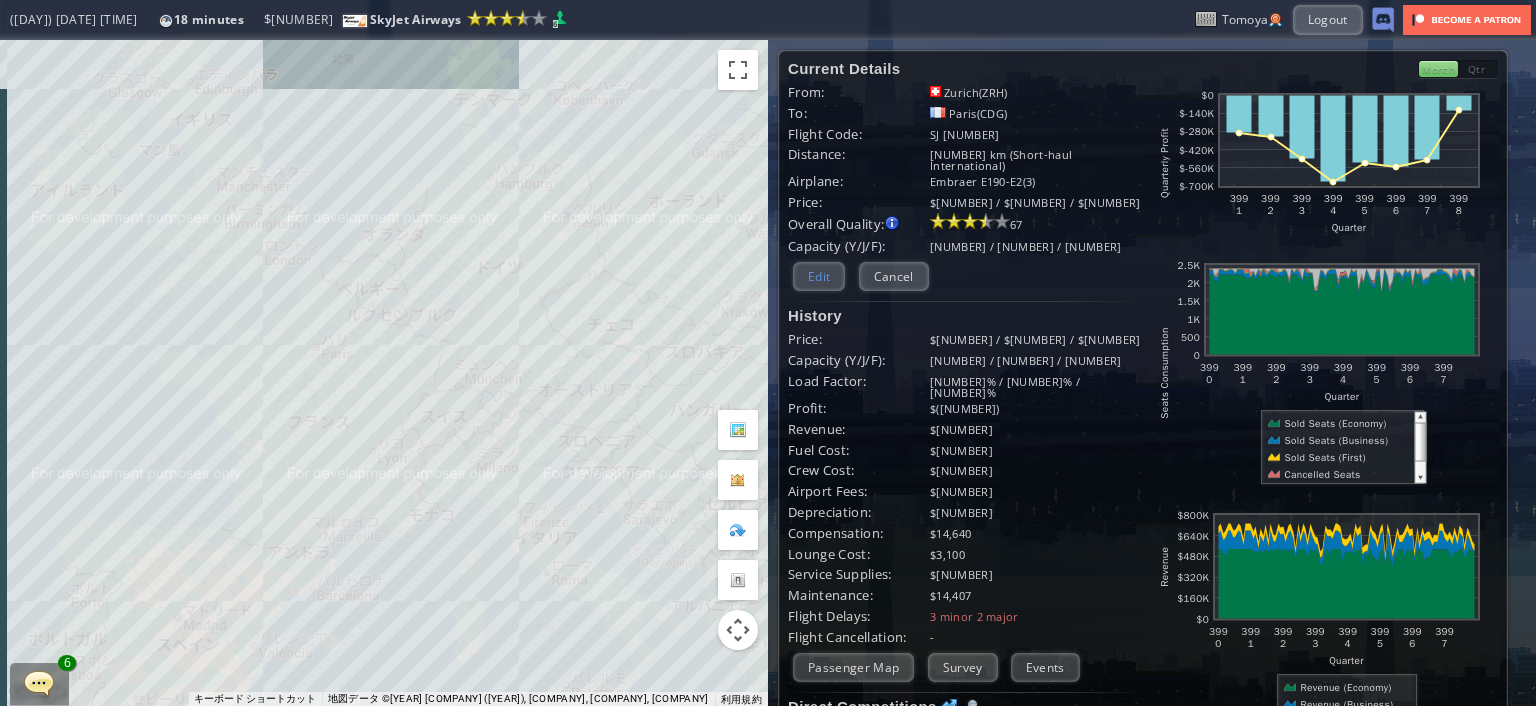 click on "Edit" at bounding box center [819, 276] 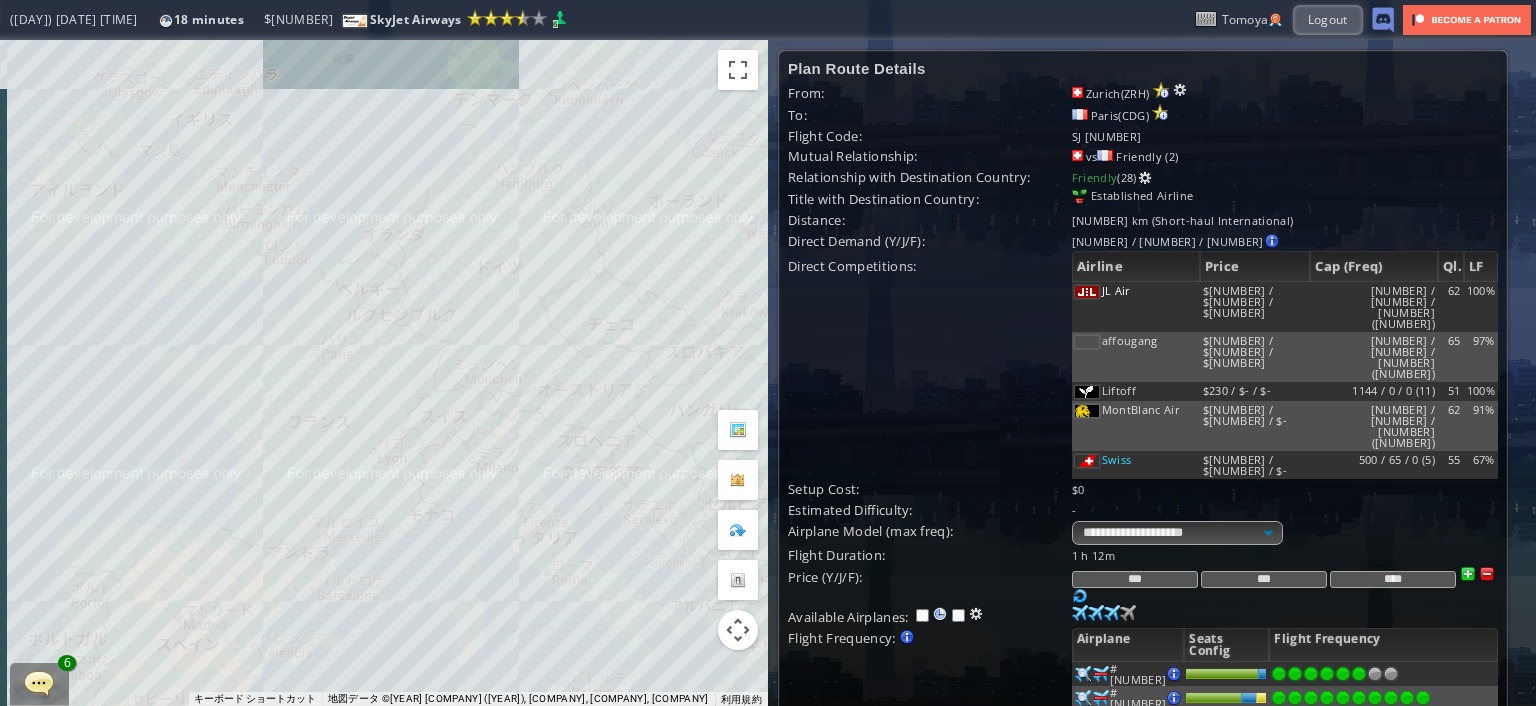 click on "***" at bounding box center (1264, 579) 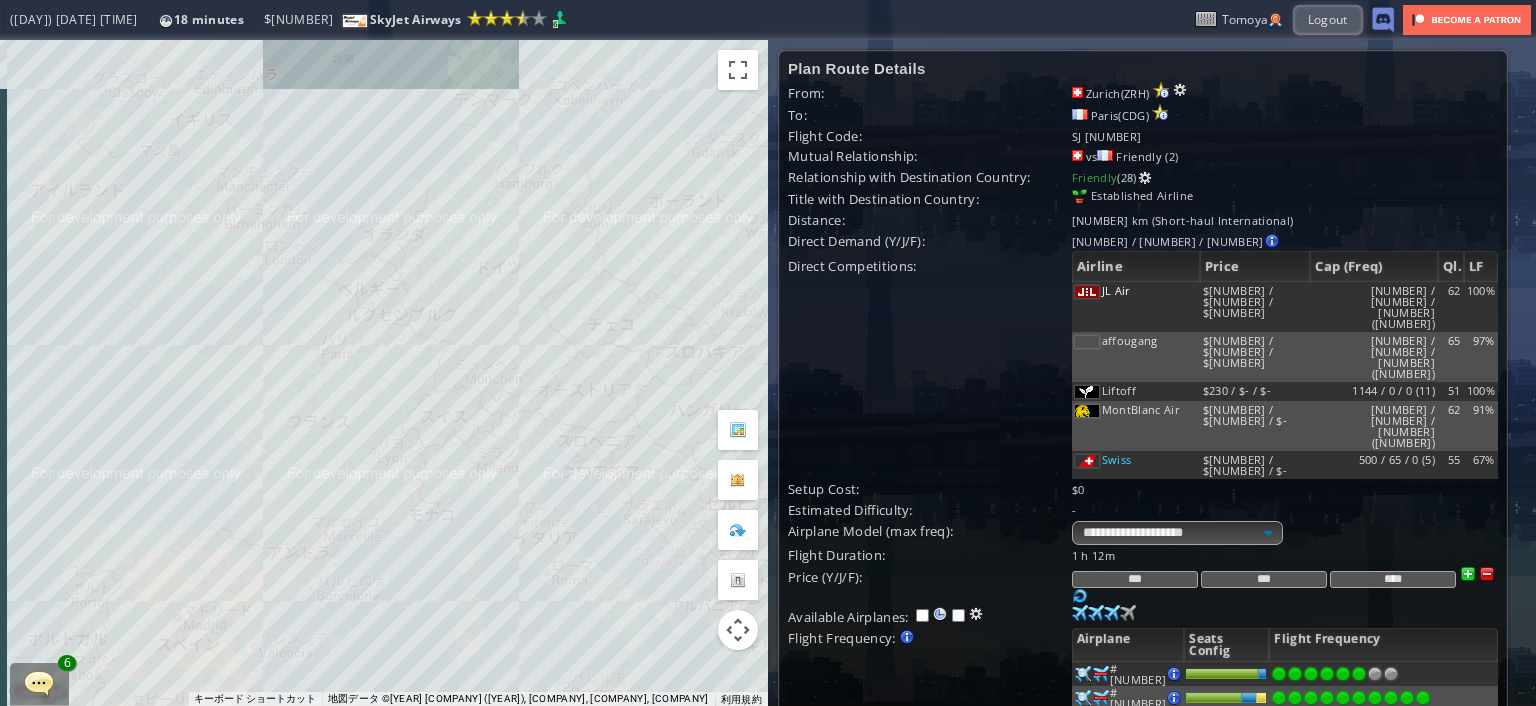 type on "***" 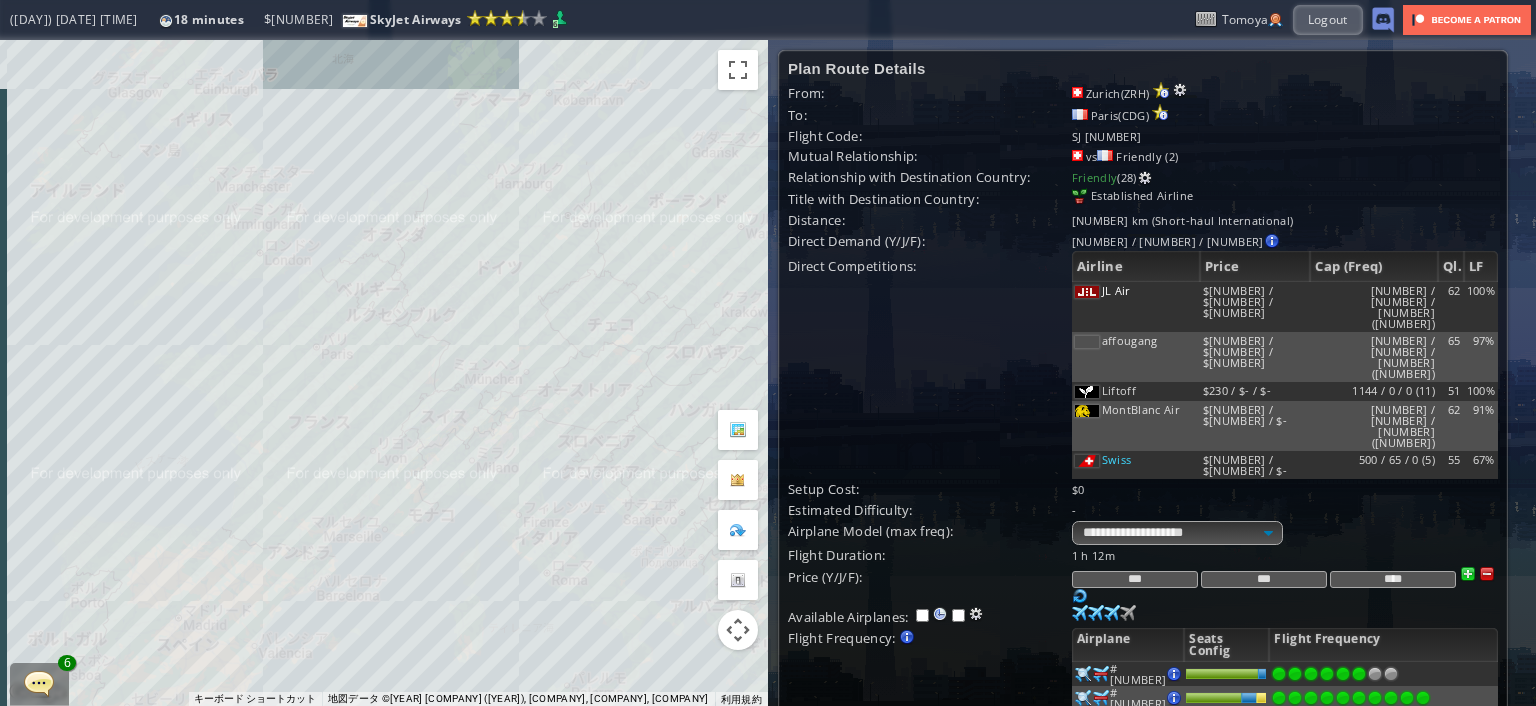 click on "***" at bounding box center (1135, 579) 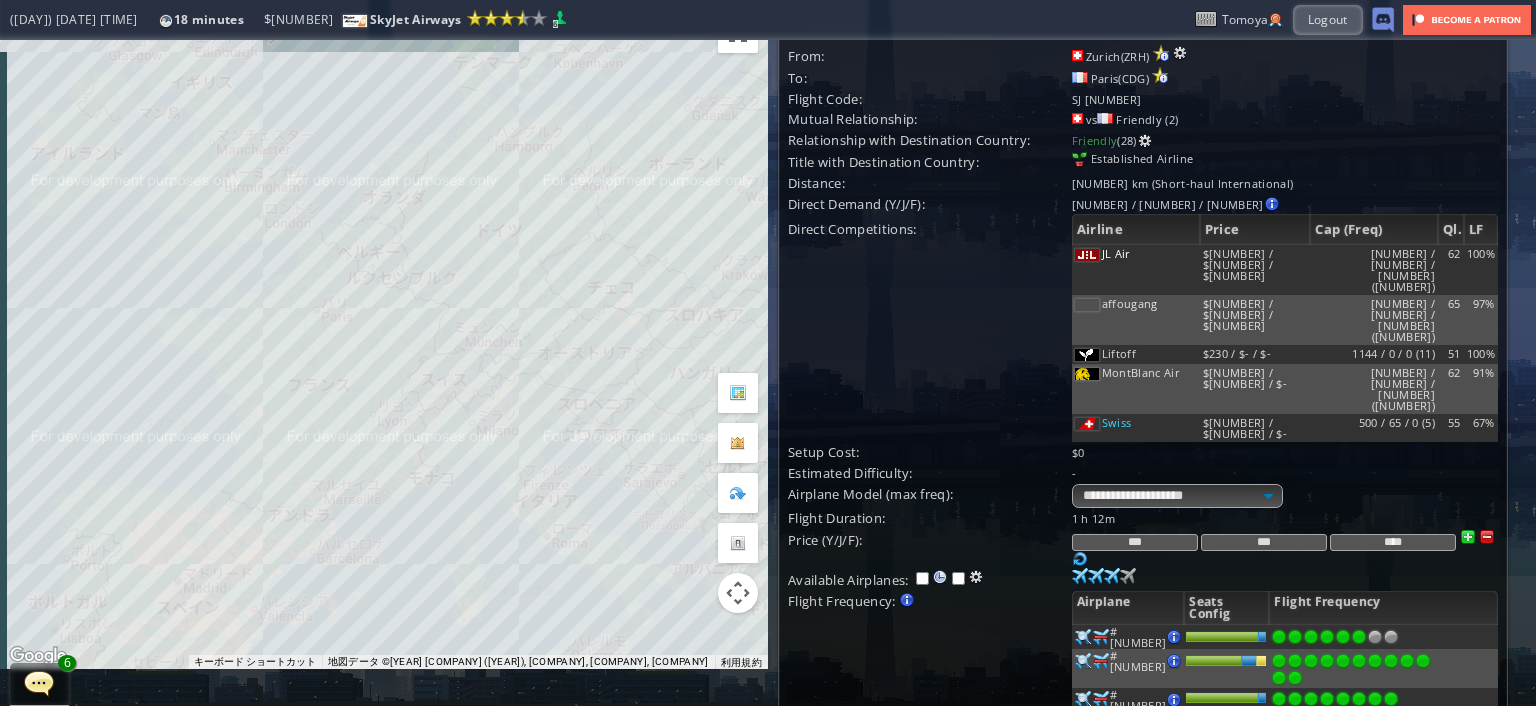 scroll, scrollTop: 100, scrollLeft: 0, axis: vertical 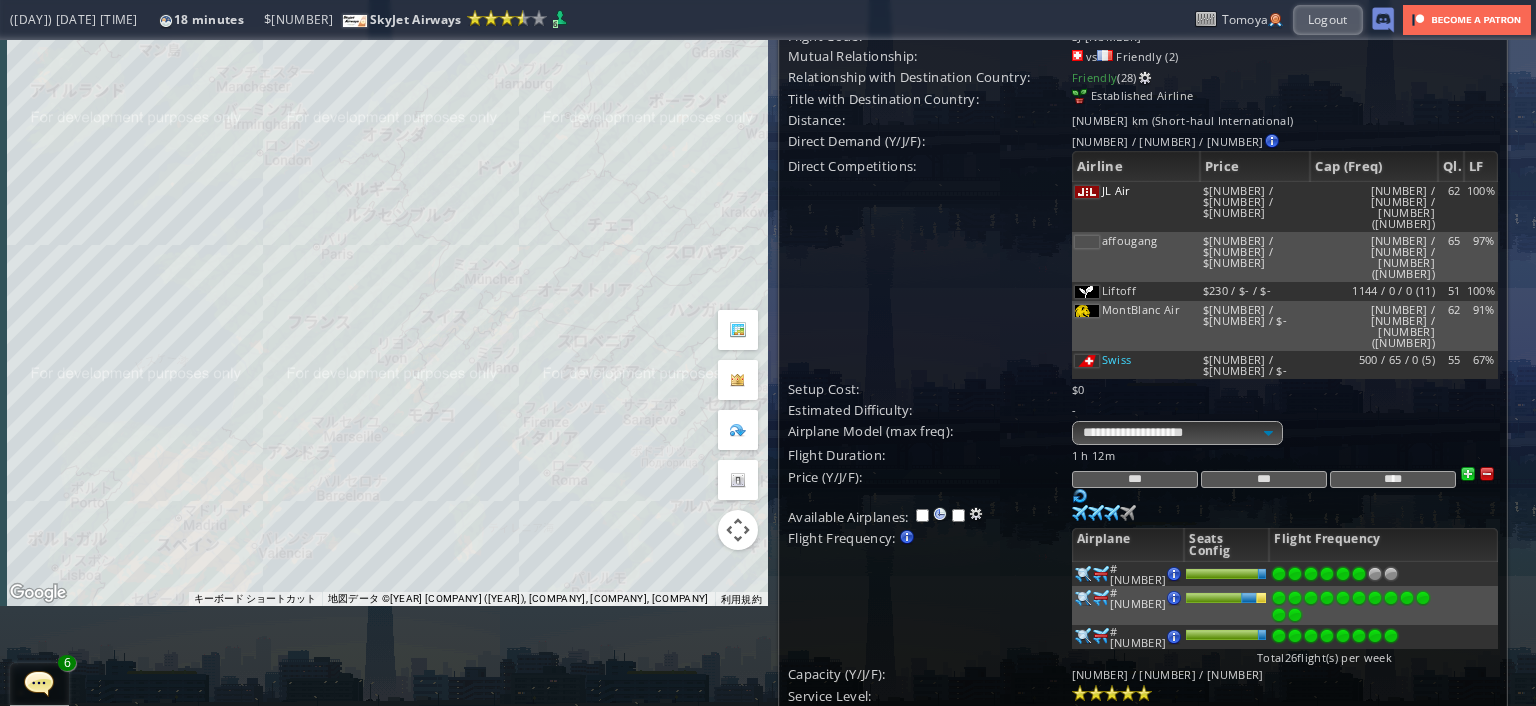 type on "***" 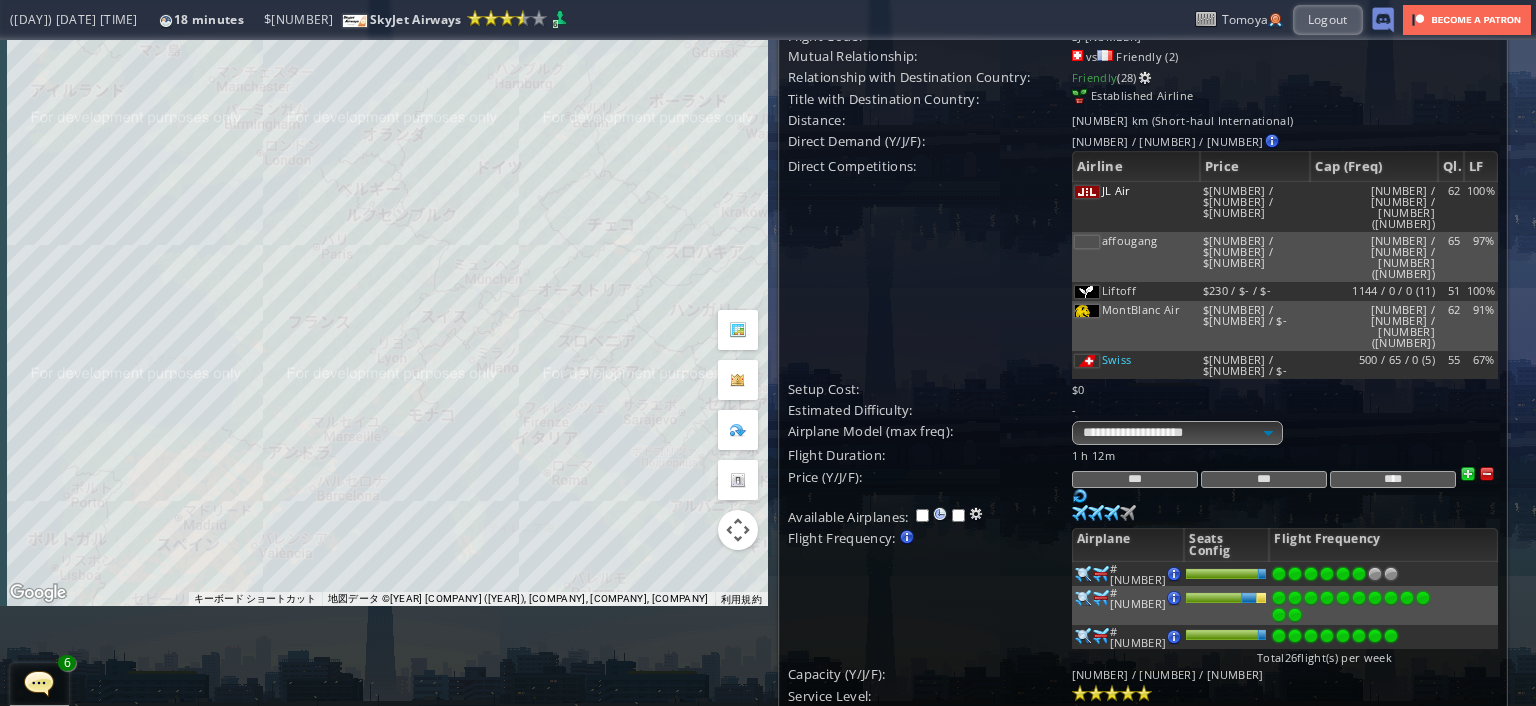 click on "Update" at bounding box center (829, 746) 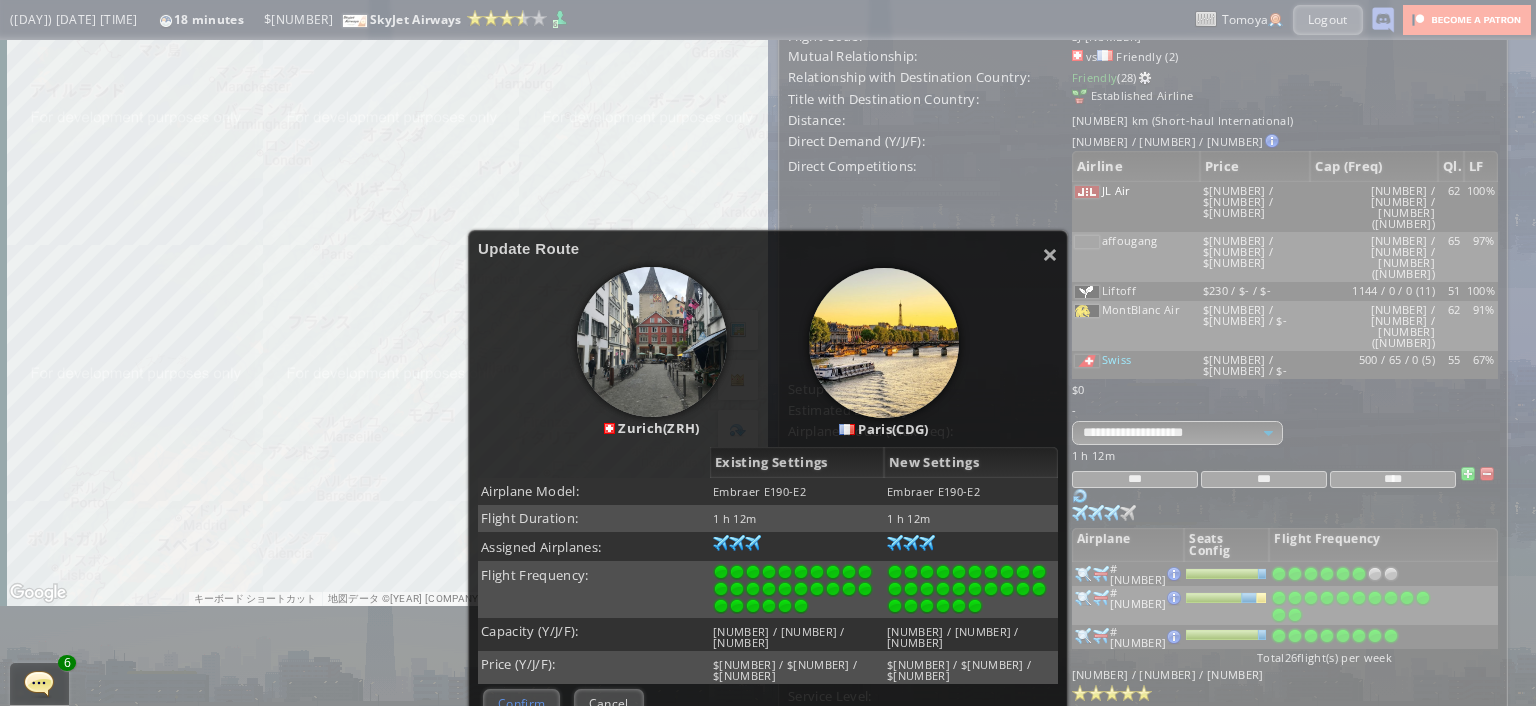 click on "Confirm" at bounding box center [521, 703] 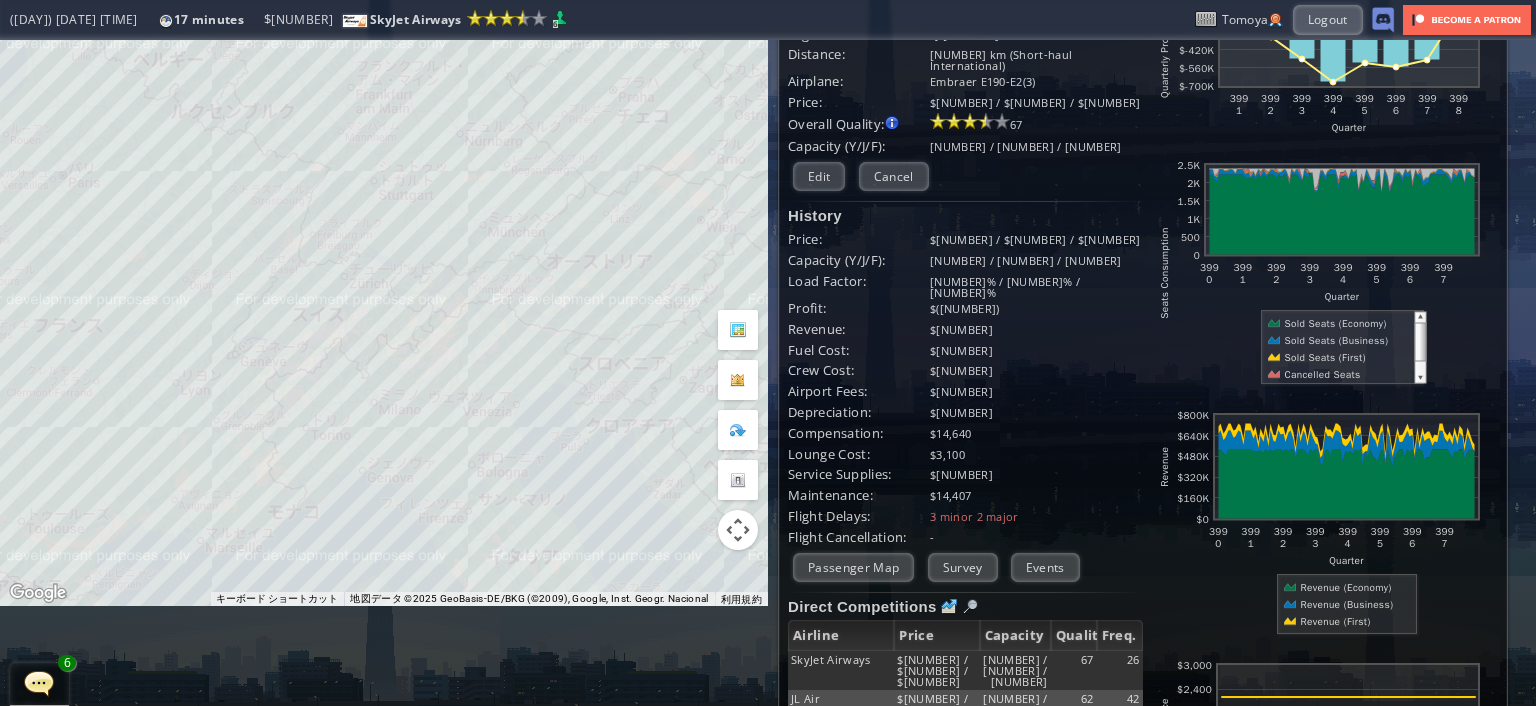 click on "矢印キーを押すと移動します。" at bounding box center (384, 273) 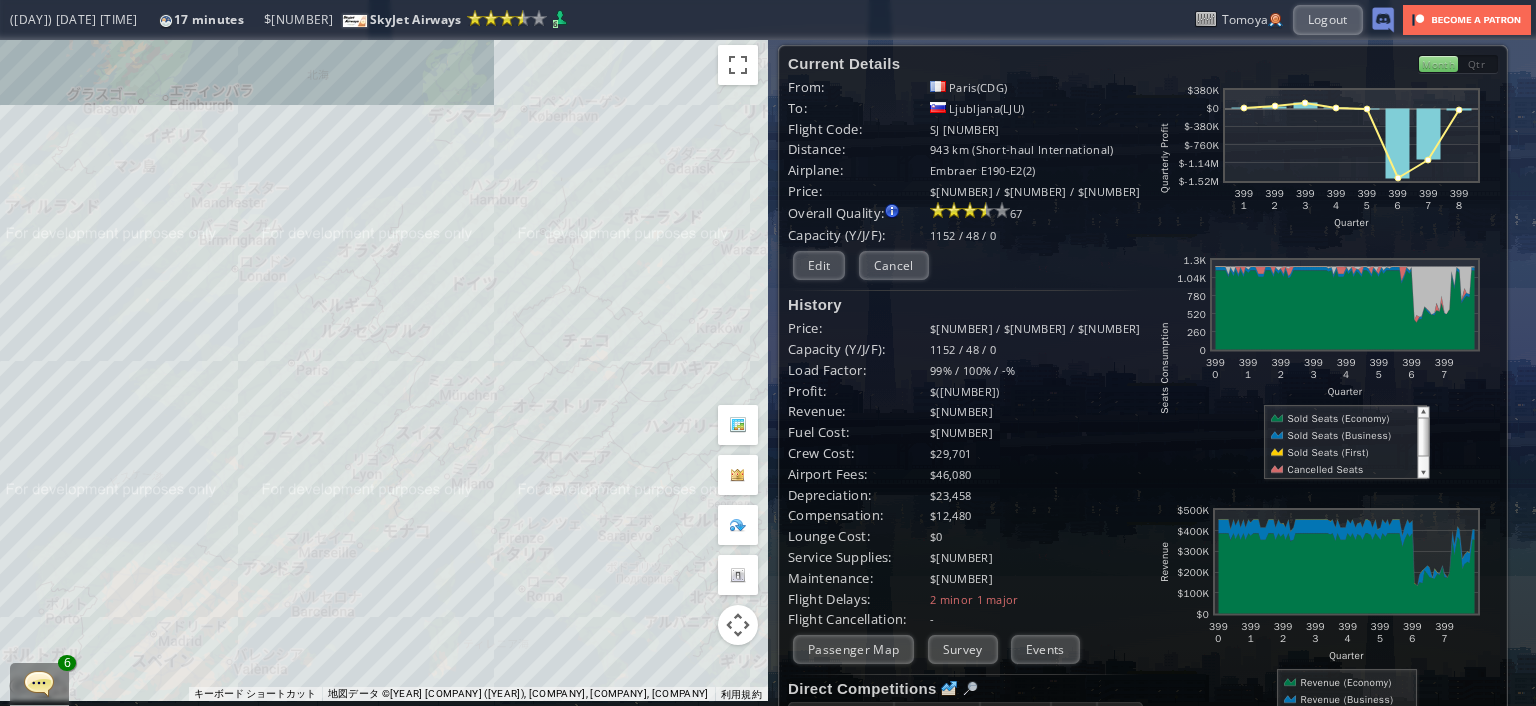 scroll, scrollTop: 0, scrollLeft: 0, axis: both 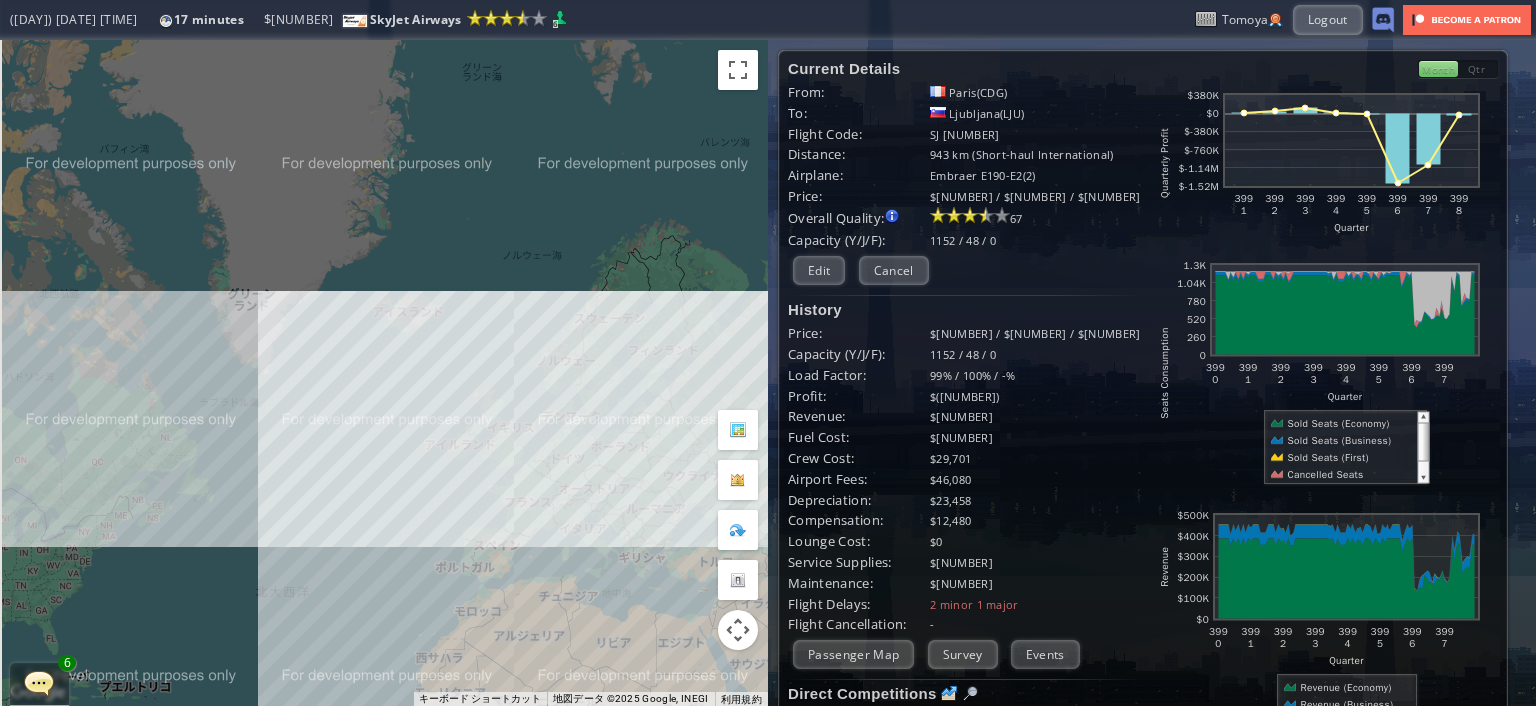 click on "矢印キーを押すと移動します。" at bounding box center (384, 373) 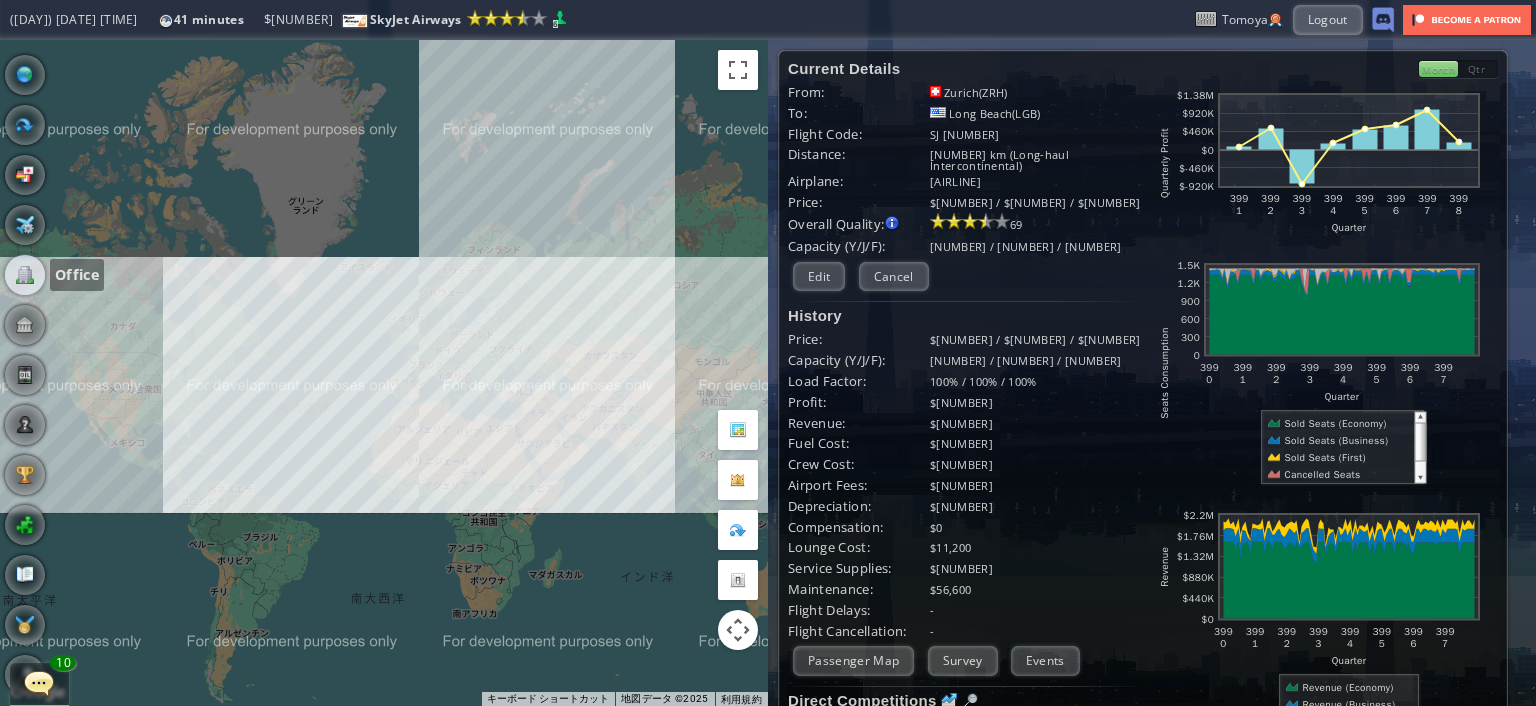 click at bounding box center (25, 275) 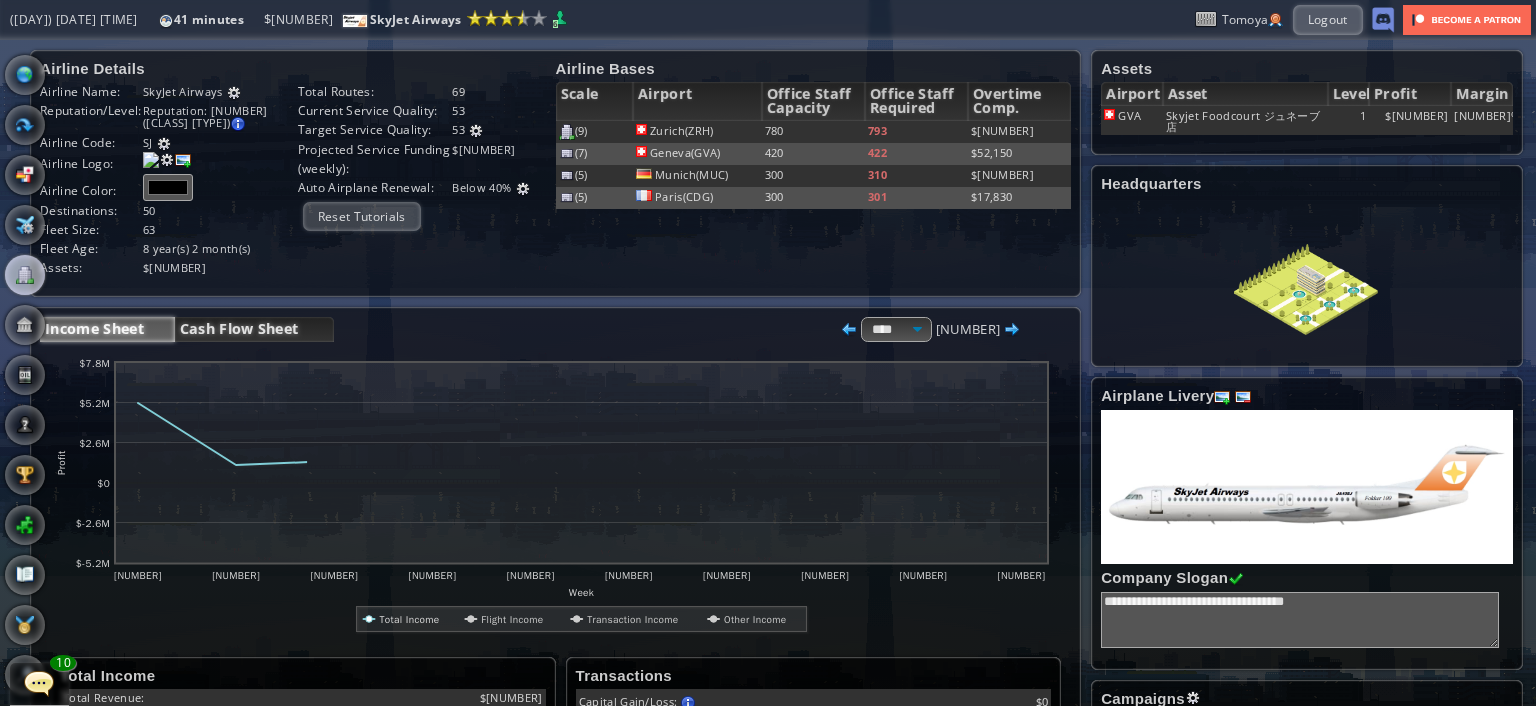 click on "Cash Flow Sheet" at bounding box center (254, 329) 